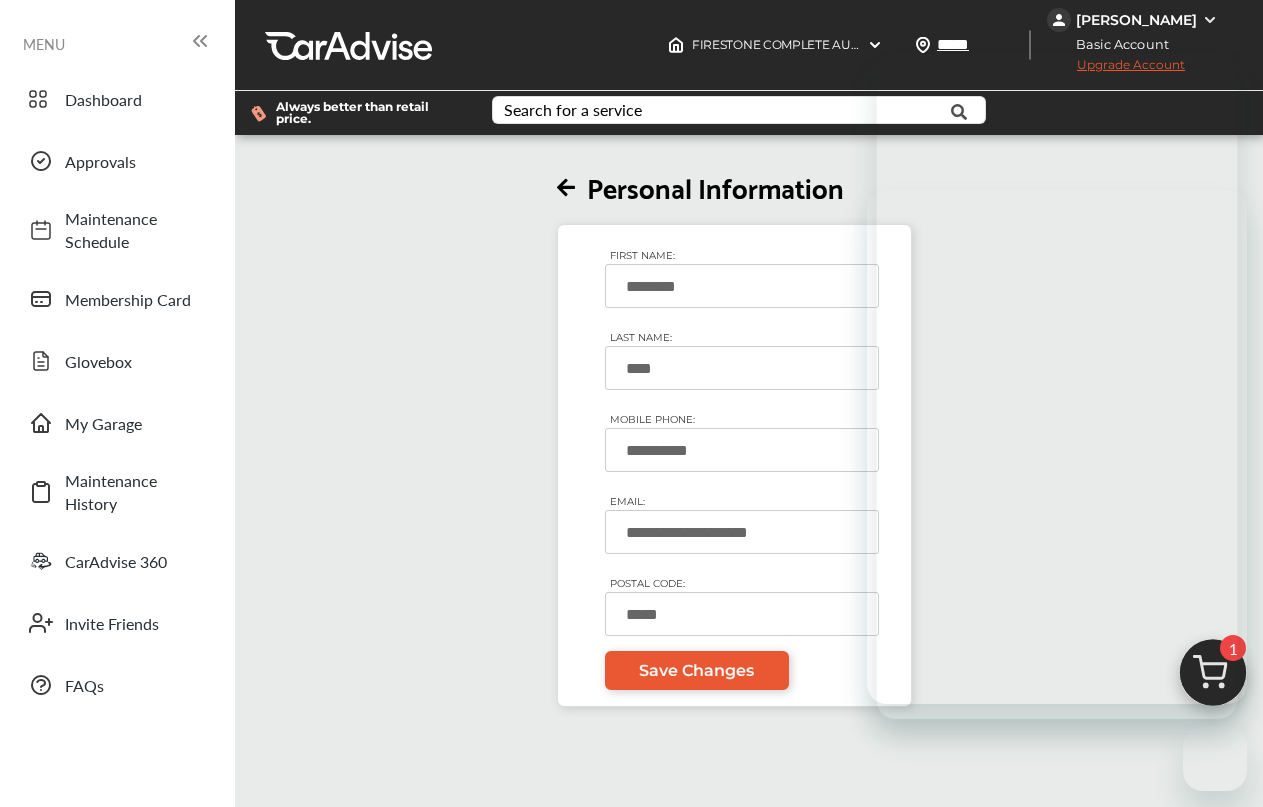 scroll, scrollTop: 0, scrollLeft: 0, axis: both 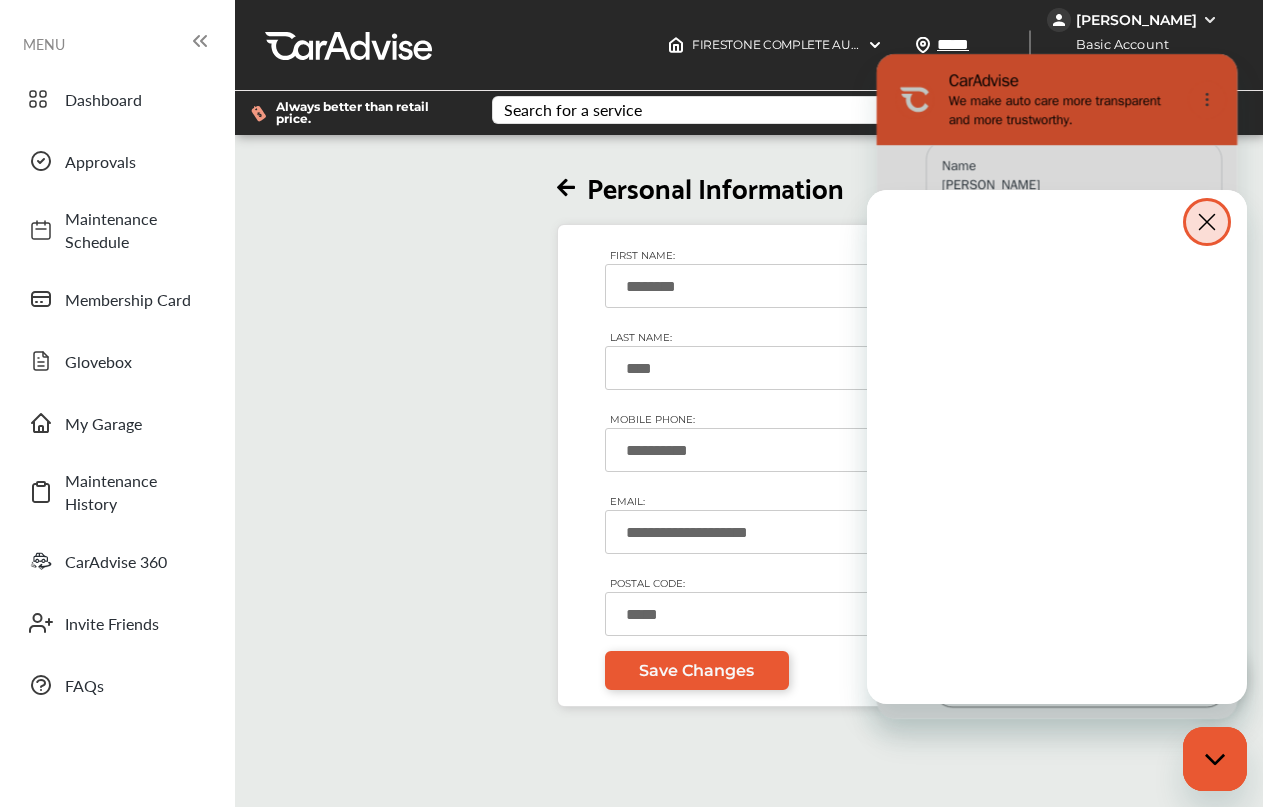 drag, startPoint x: 1212, startPoint y: 227, endPoint x: 1220, endPoint y: 358, distance: 131.24405 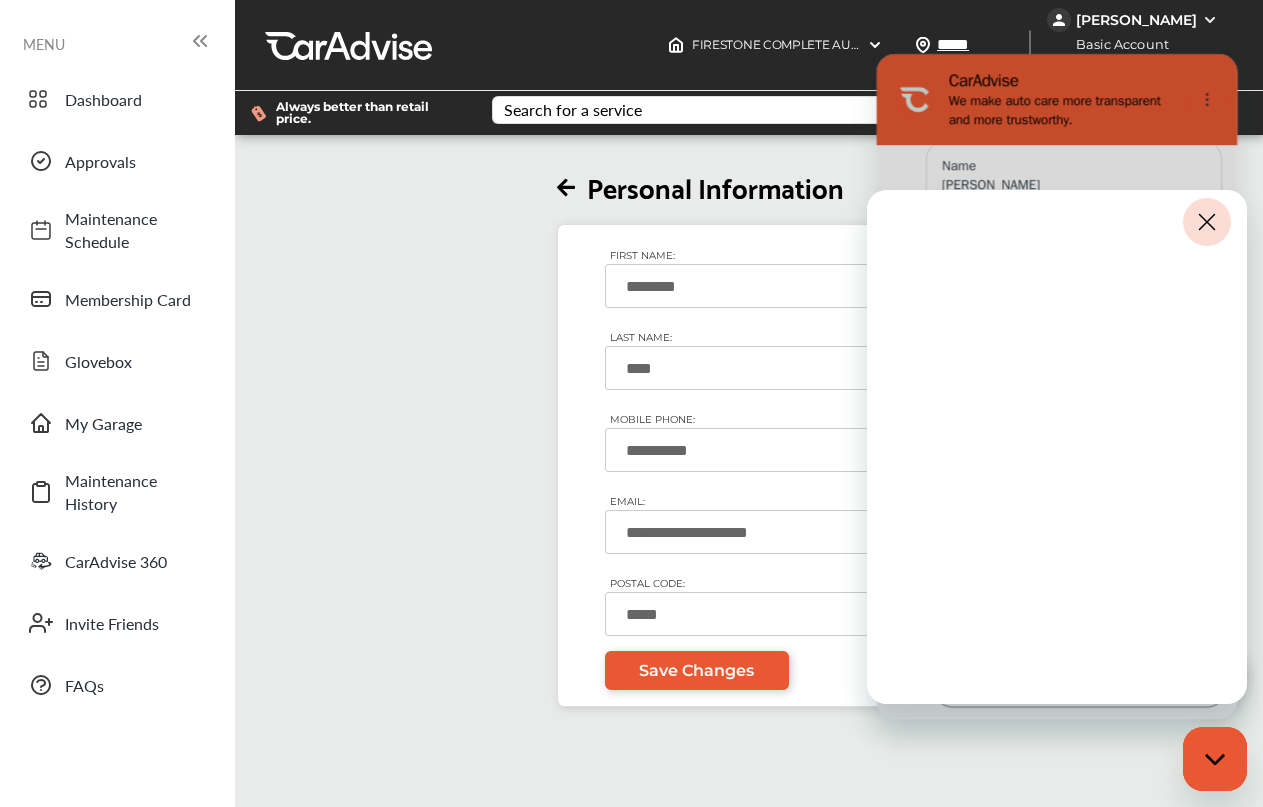 scroll, scrollTop: 559, scrollLeft: 0, axis: vertical 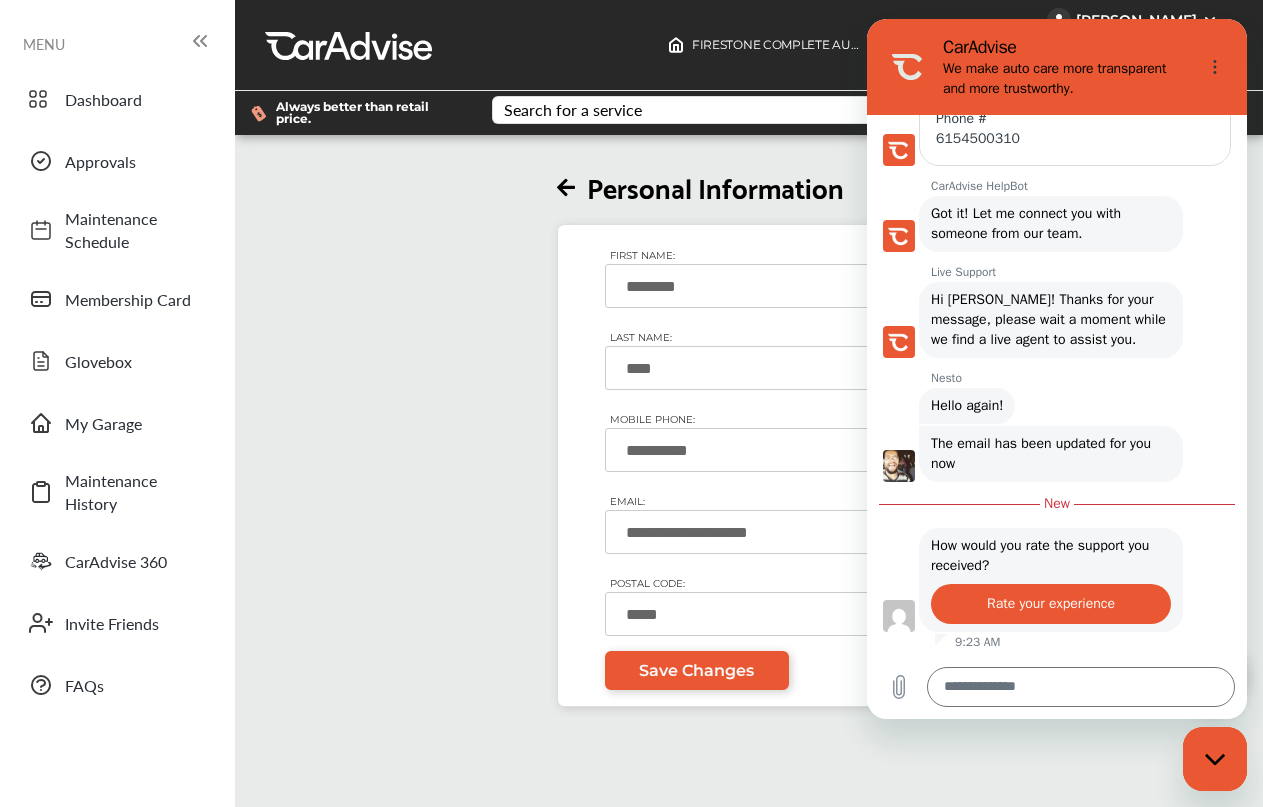 click 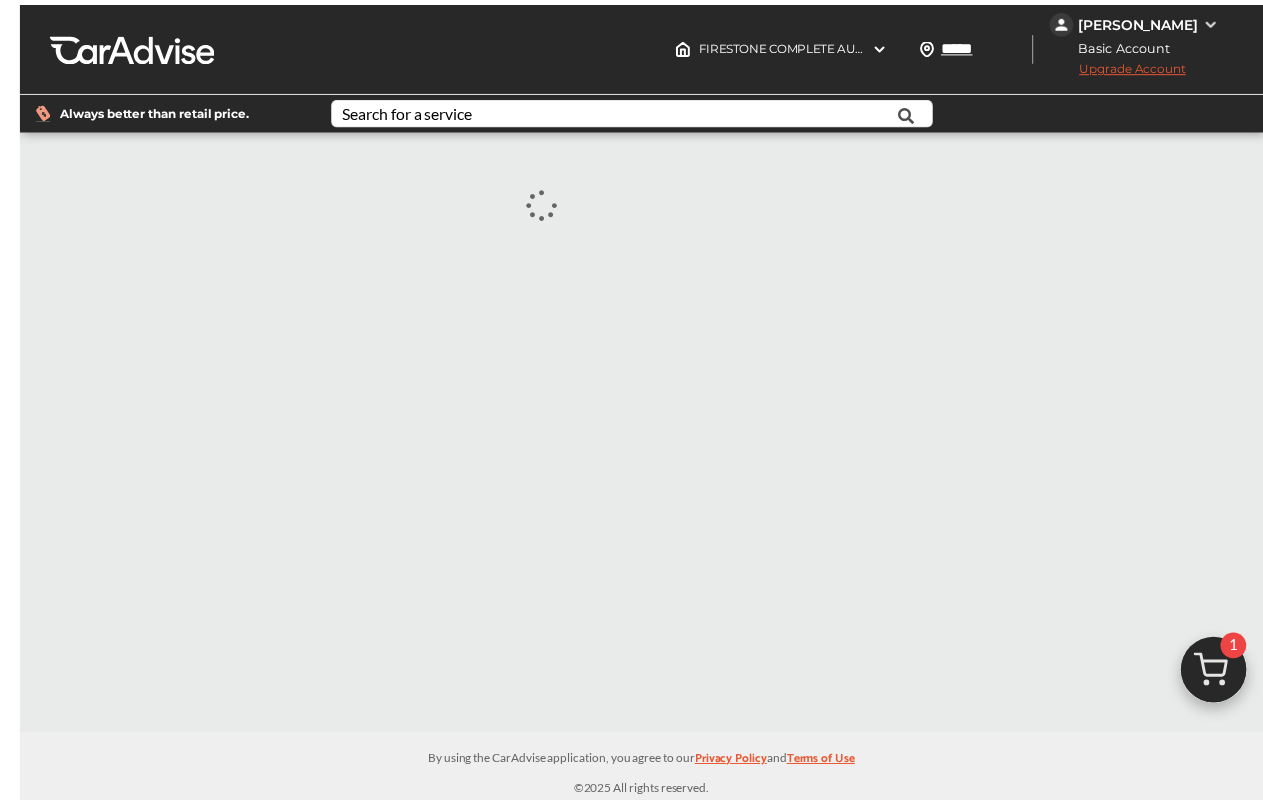scroll, scrollTop: 0, scrollLeft: 0, axis: both 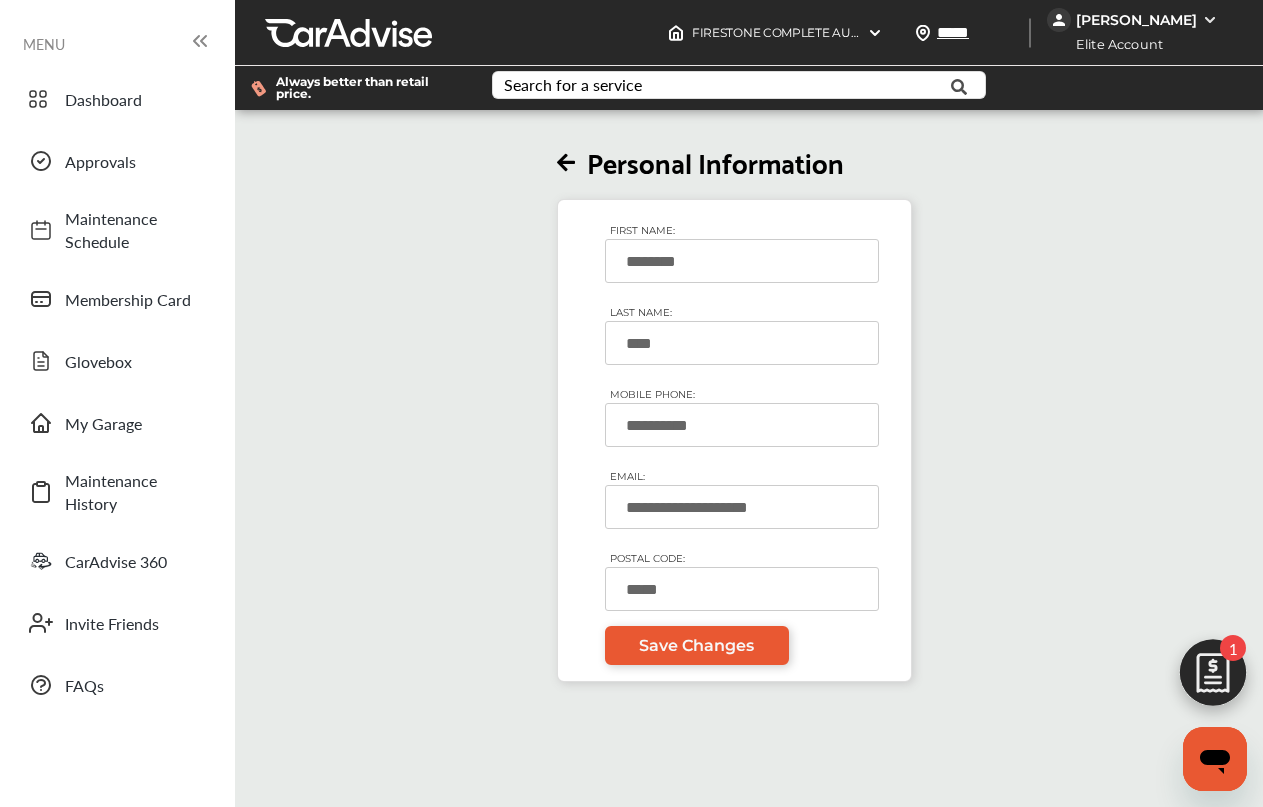 click on "[PERSON_NAME]" at bounding box center (1136, 20) 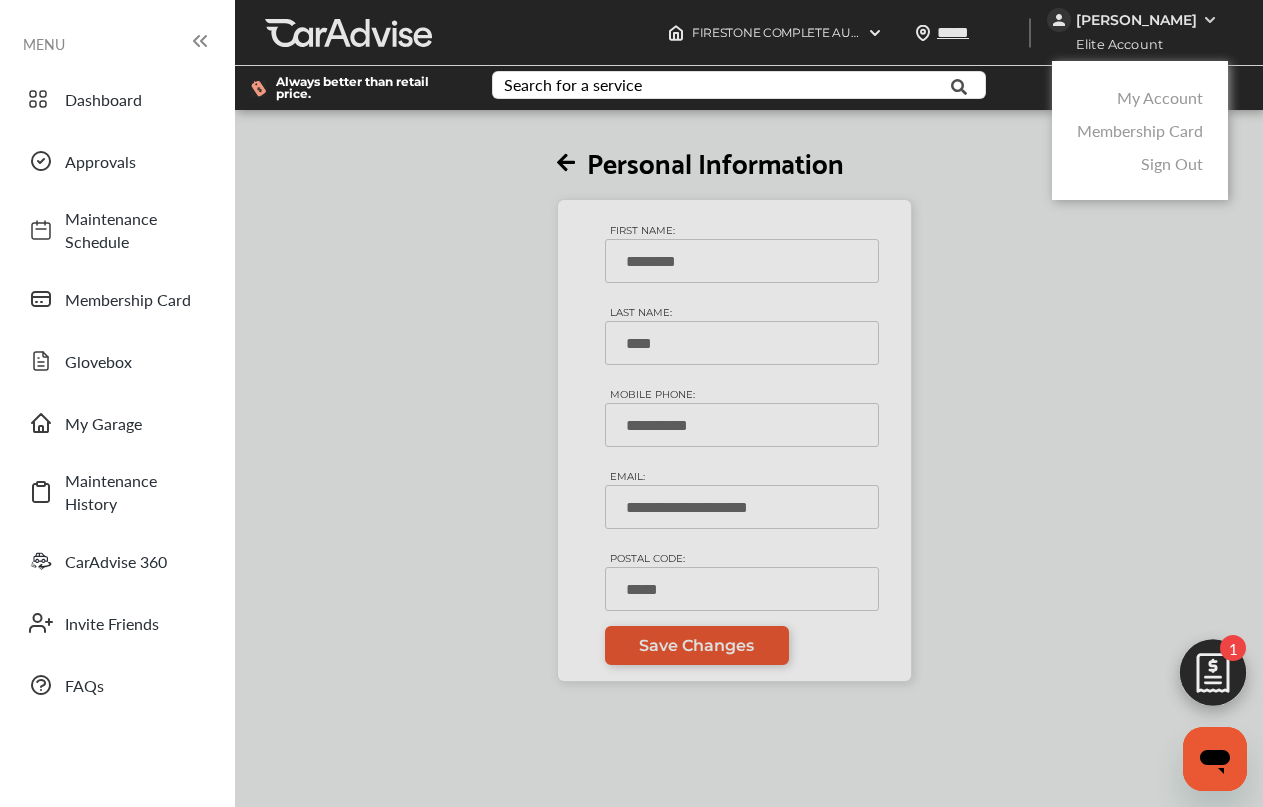 click on "Membership Card" at bounding box center (1140, 130) 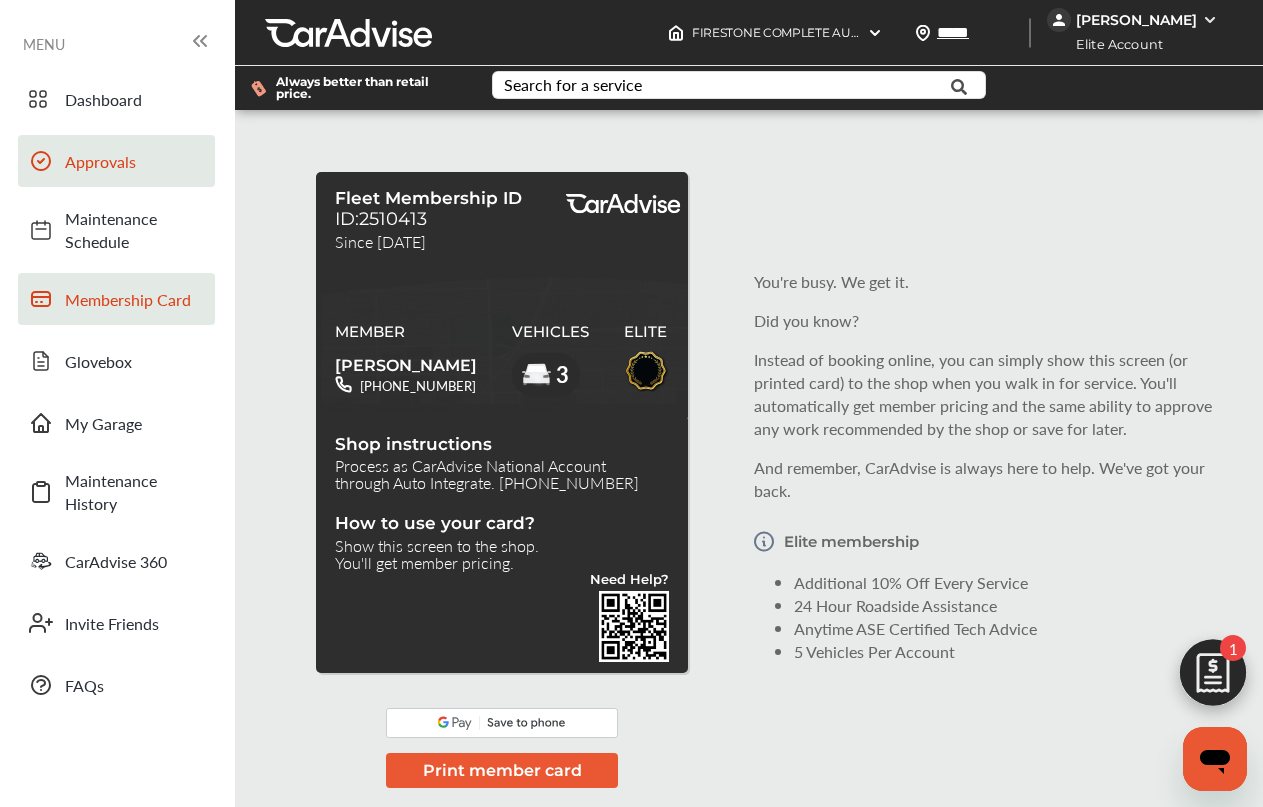 click on "Approvals" at bounding box center (116, 161) 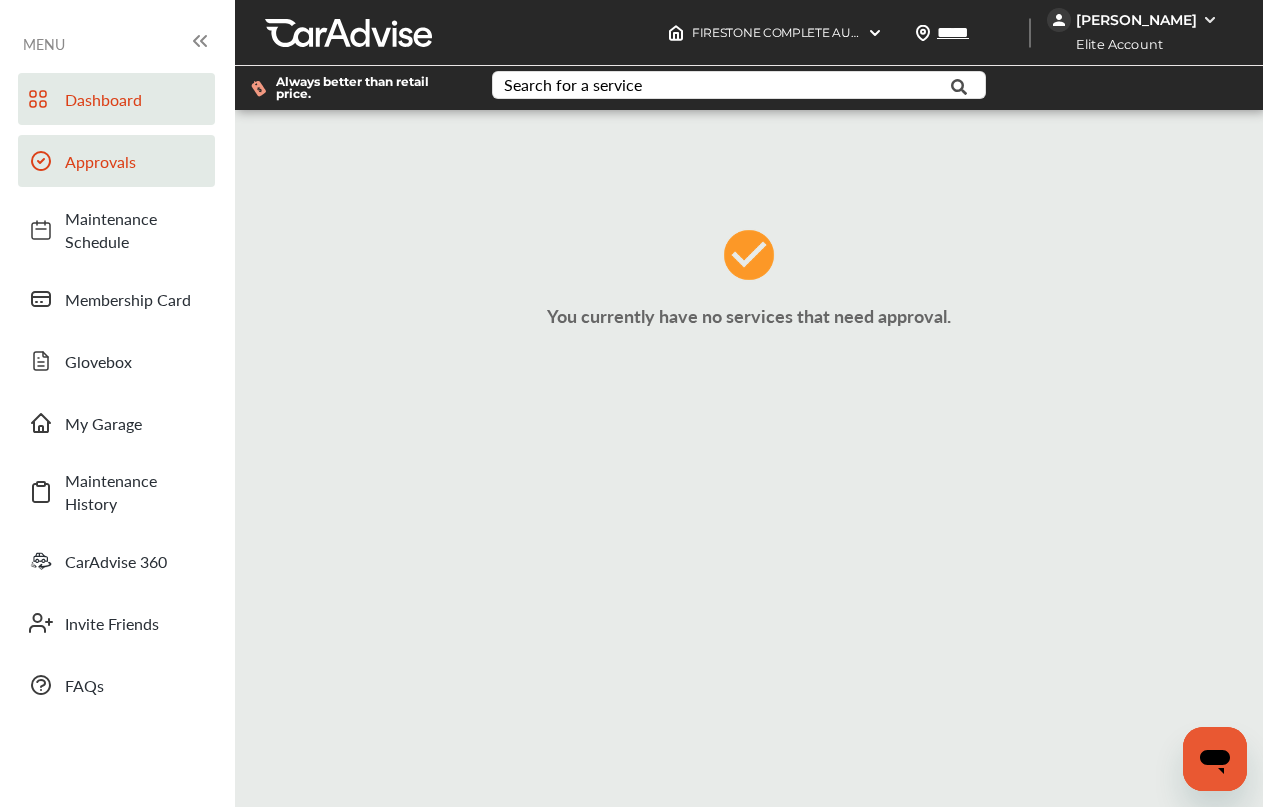 click on "Dashboard" at bounding box center [135, 99] 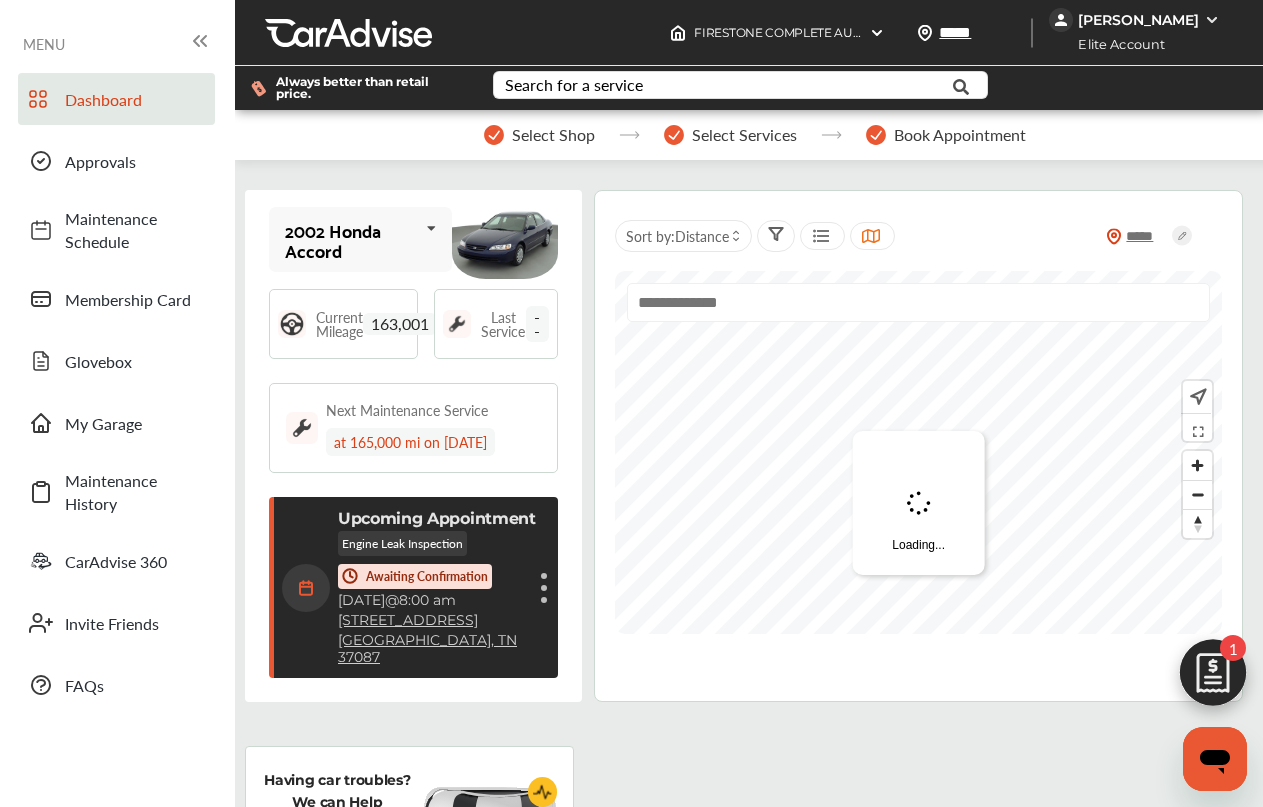 scroll, scrollTop: 291, scrollLeft: 0, axis: vertical 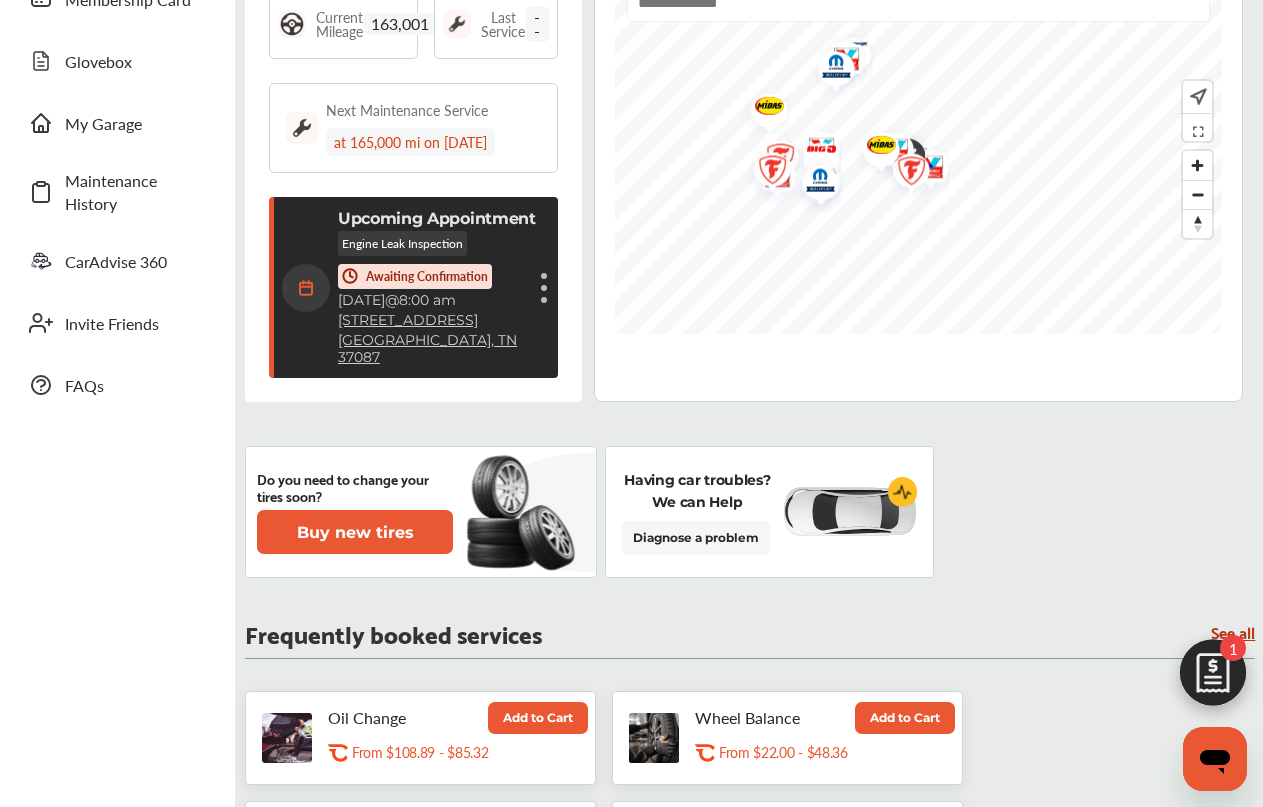 click on "Upcoming Appointment" at bounding box center (437, 218) 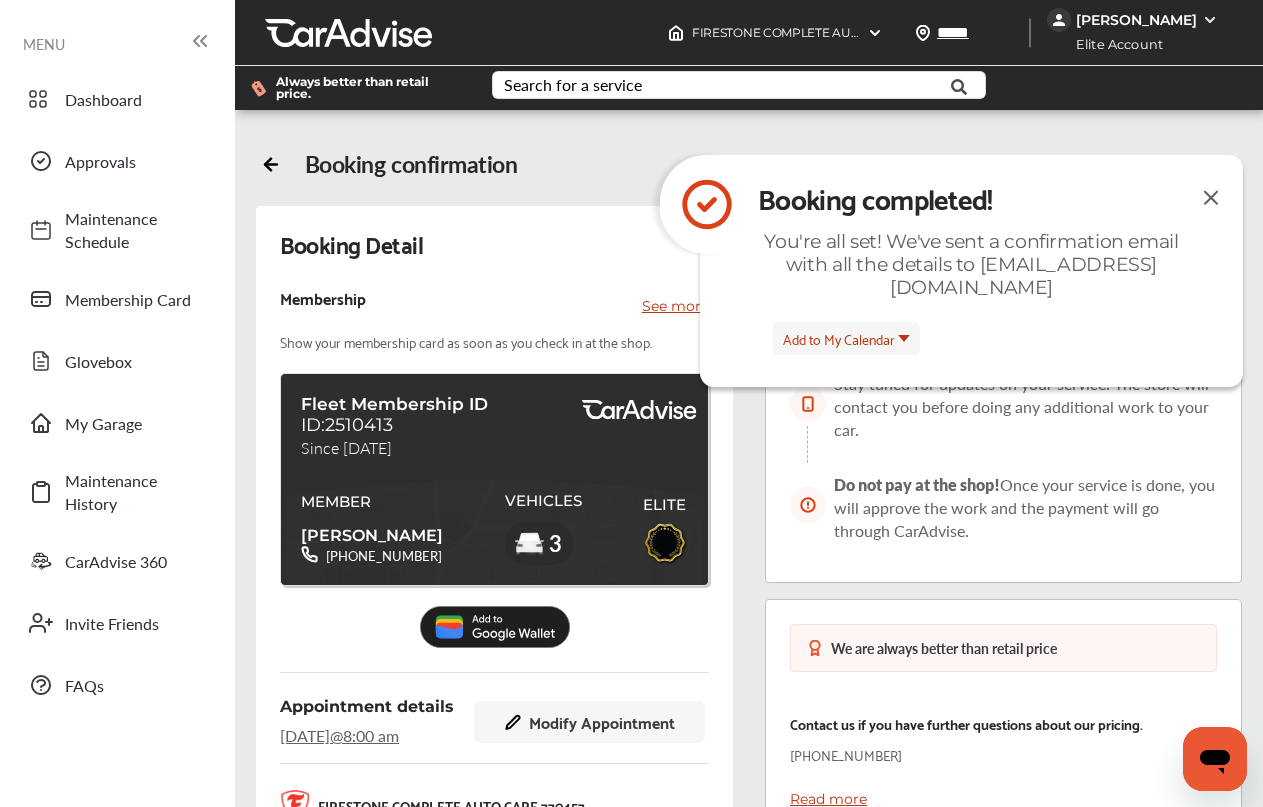 click at bounding box center (1211, 197) 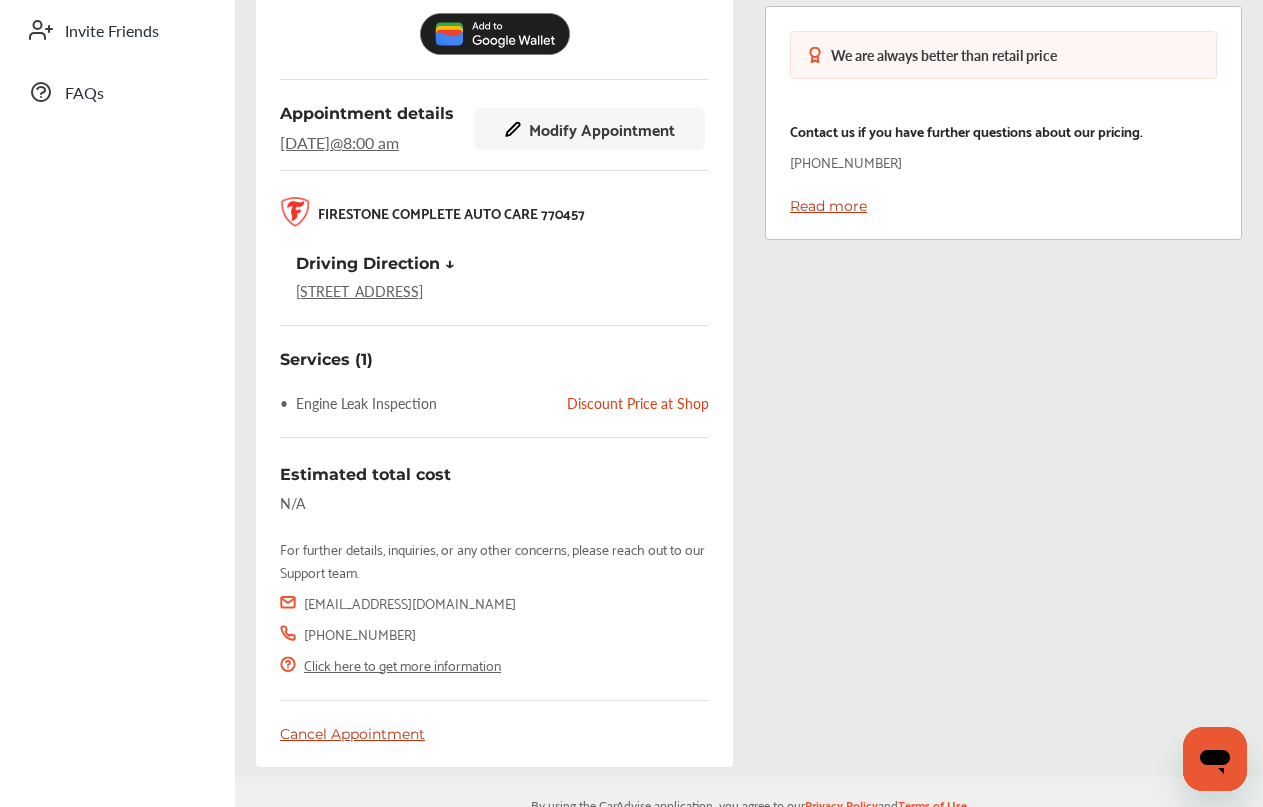 scroll, scrollTop: 600, scrollLeft: 0, axis: vertical 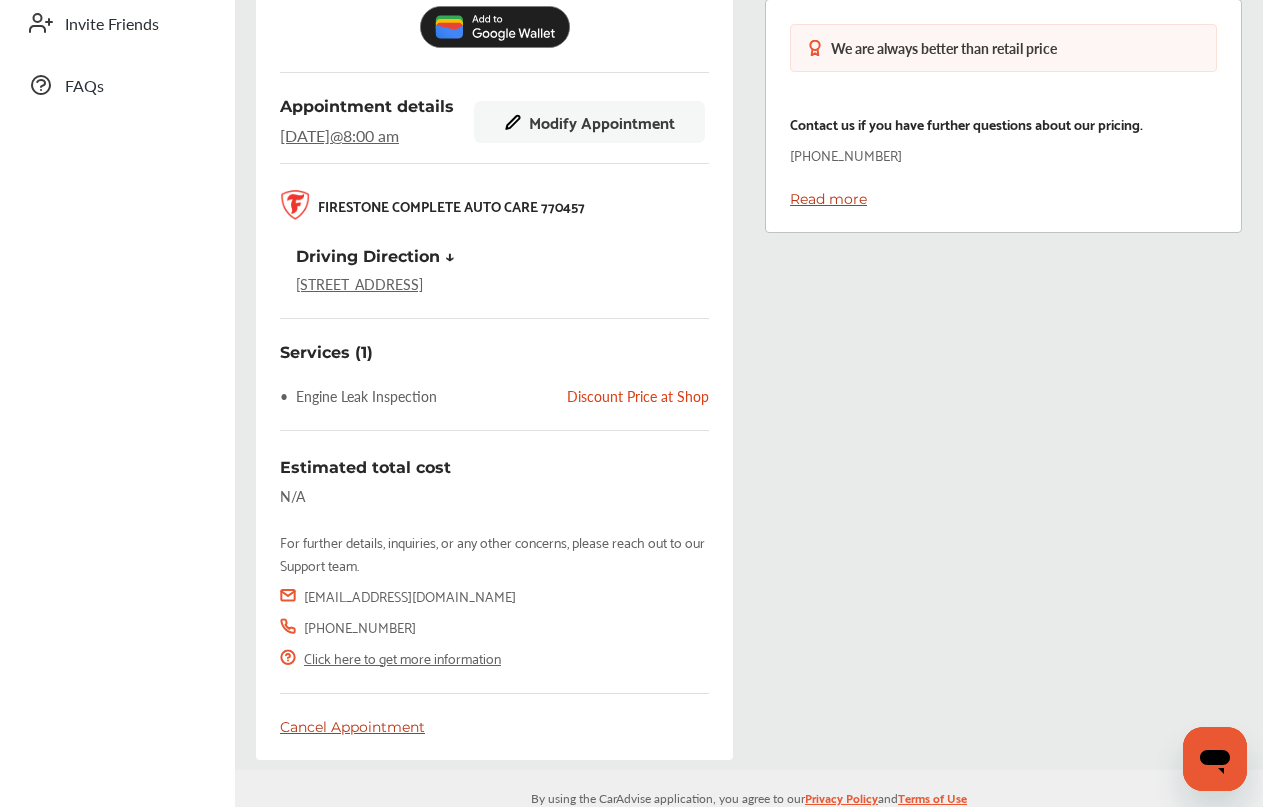 click on "Modify Appointment" at bounding box center [602, 122] 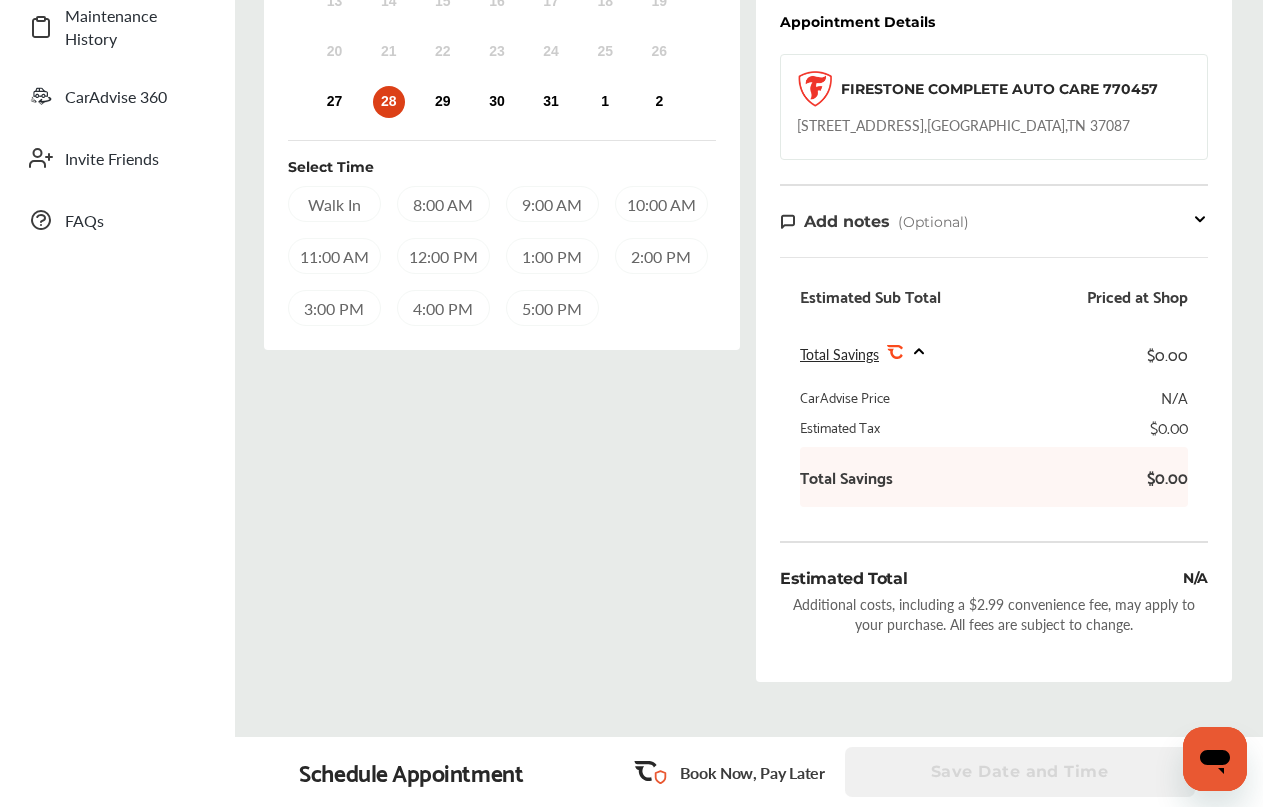 scroll, scrollTop: 390, scrollLeft: 0, axis: vertical 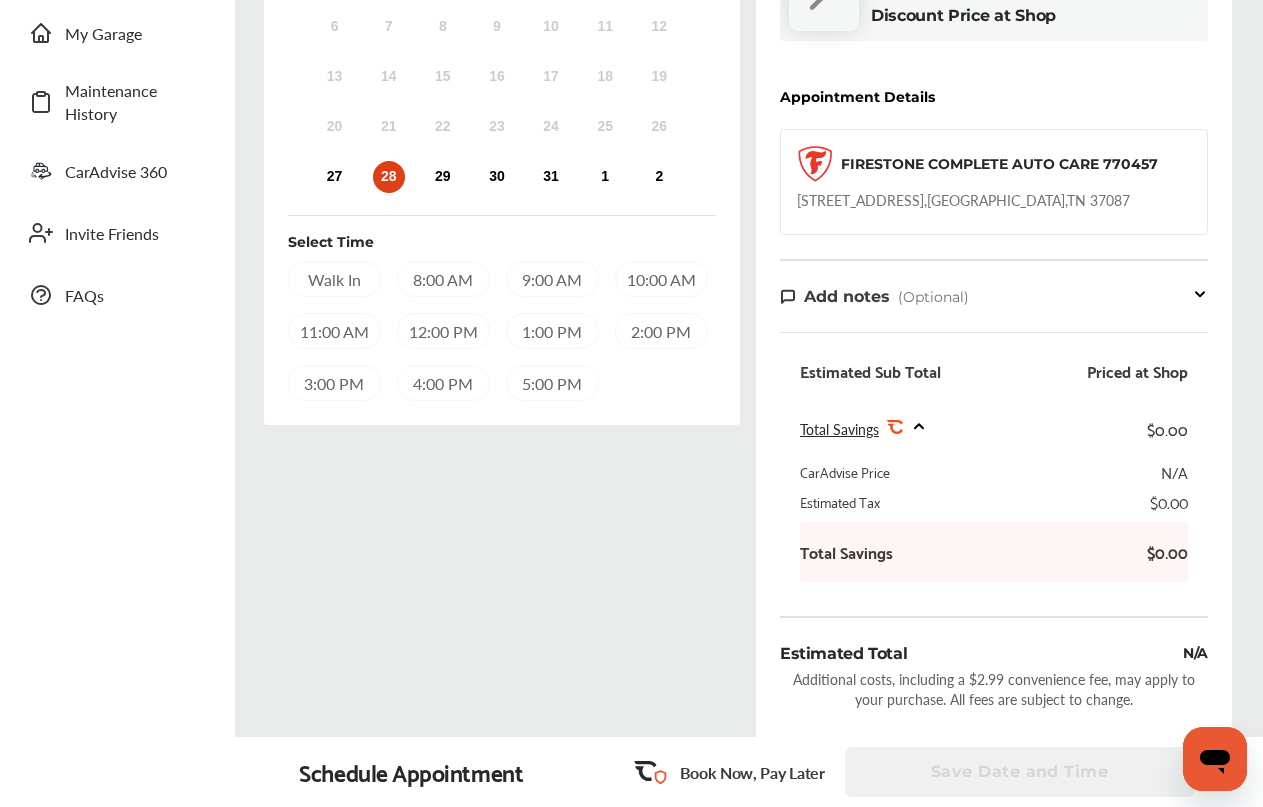 click 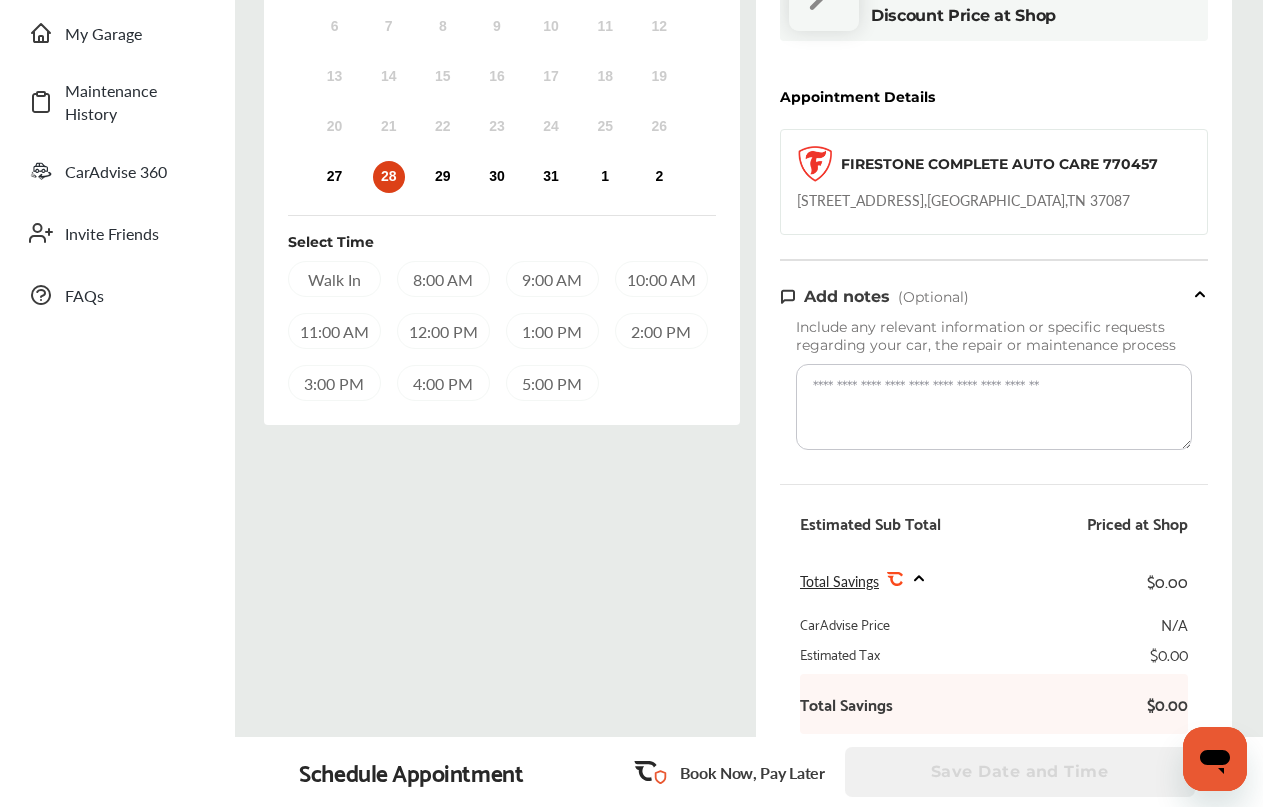 click at bounding box center (994, 407) 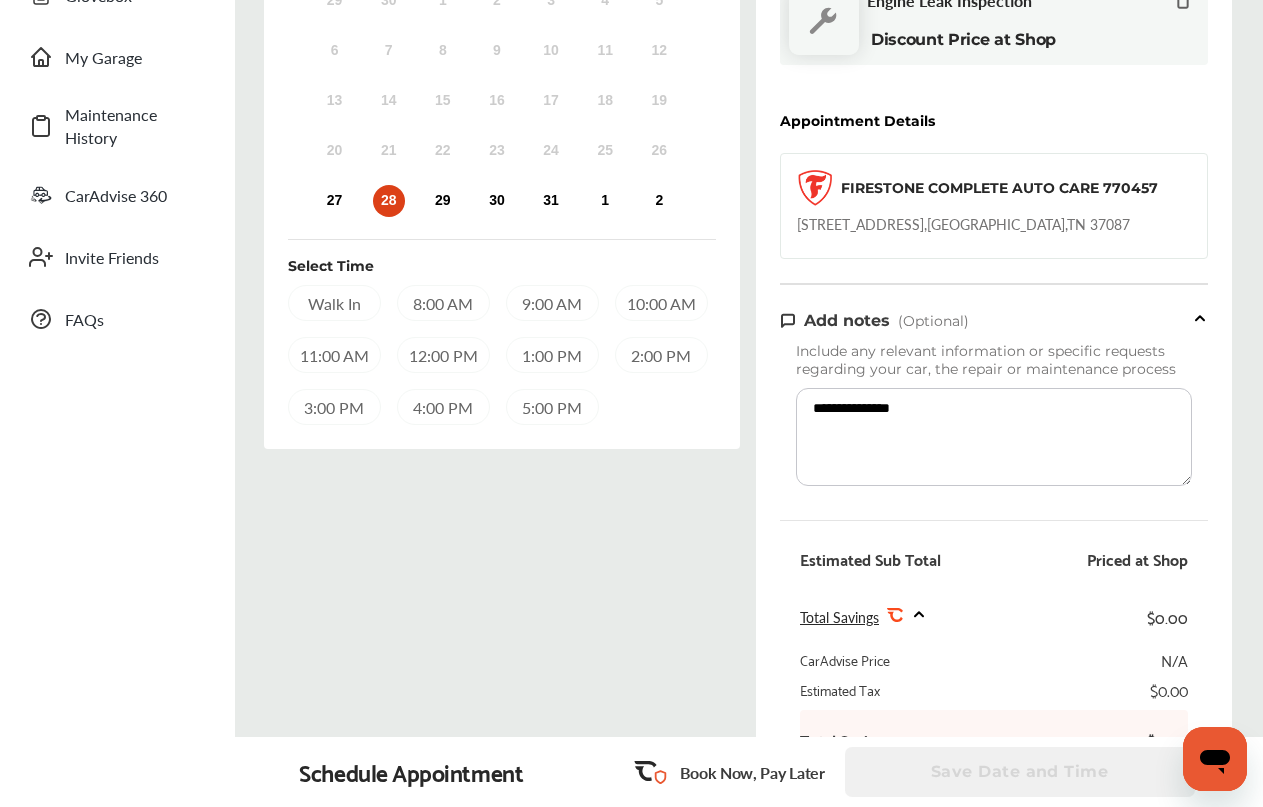 scroll, scrollTop: 354, scrollLeft: 0, axis: vertical 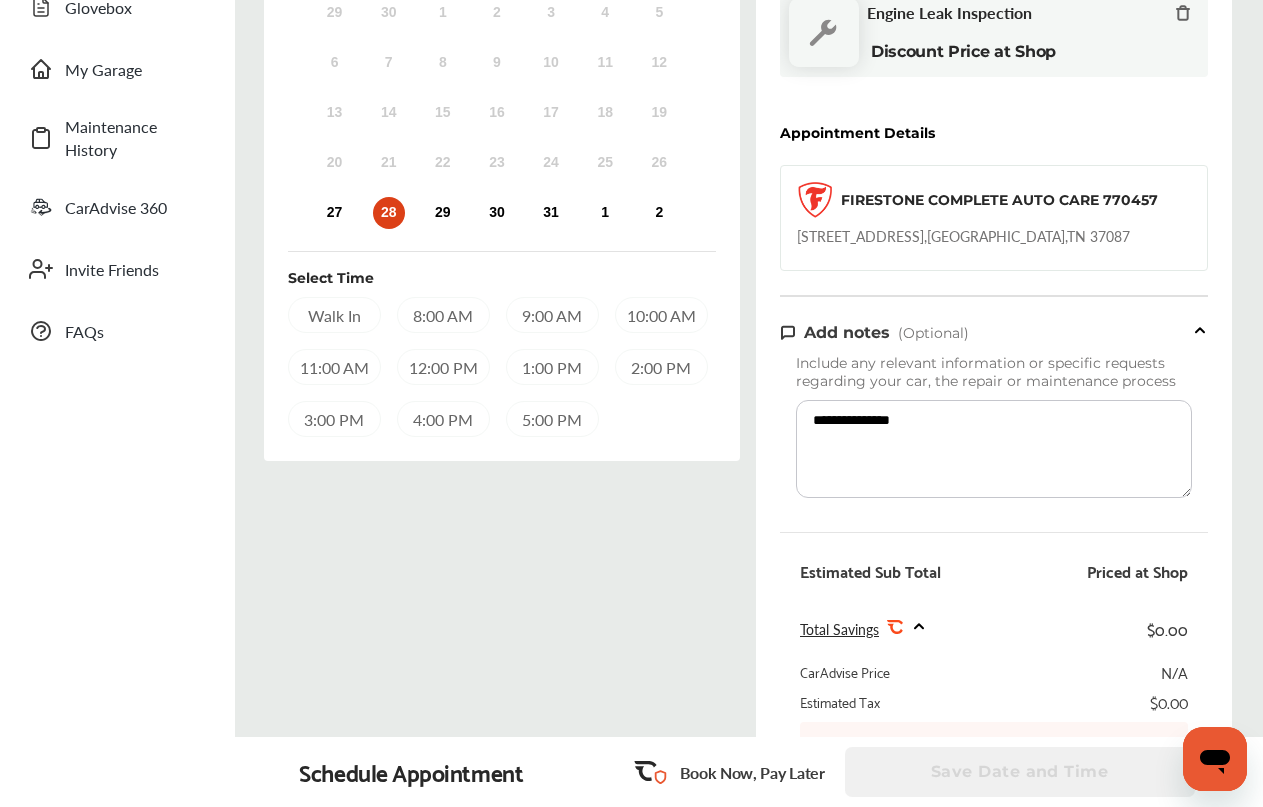 type on "**********" 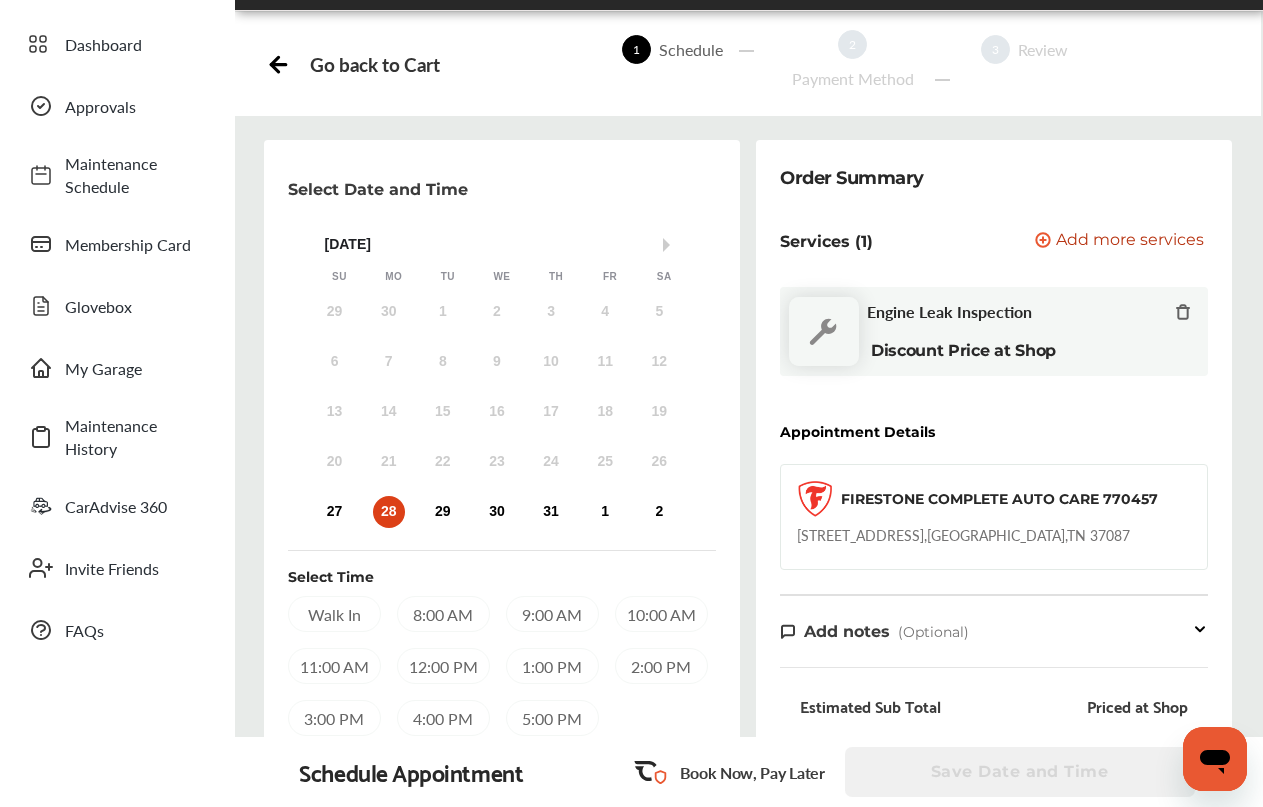 scroll, scrollTop: 54, scrollLeft: 0, axis: vertical 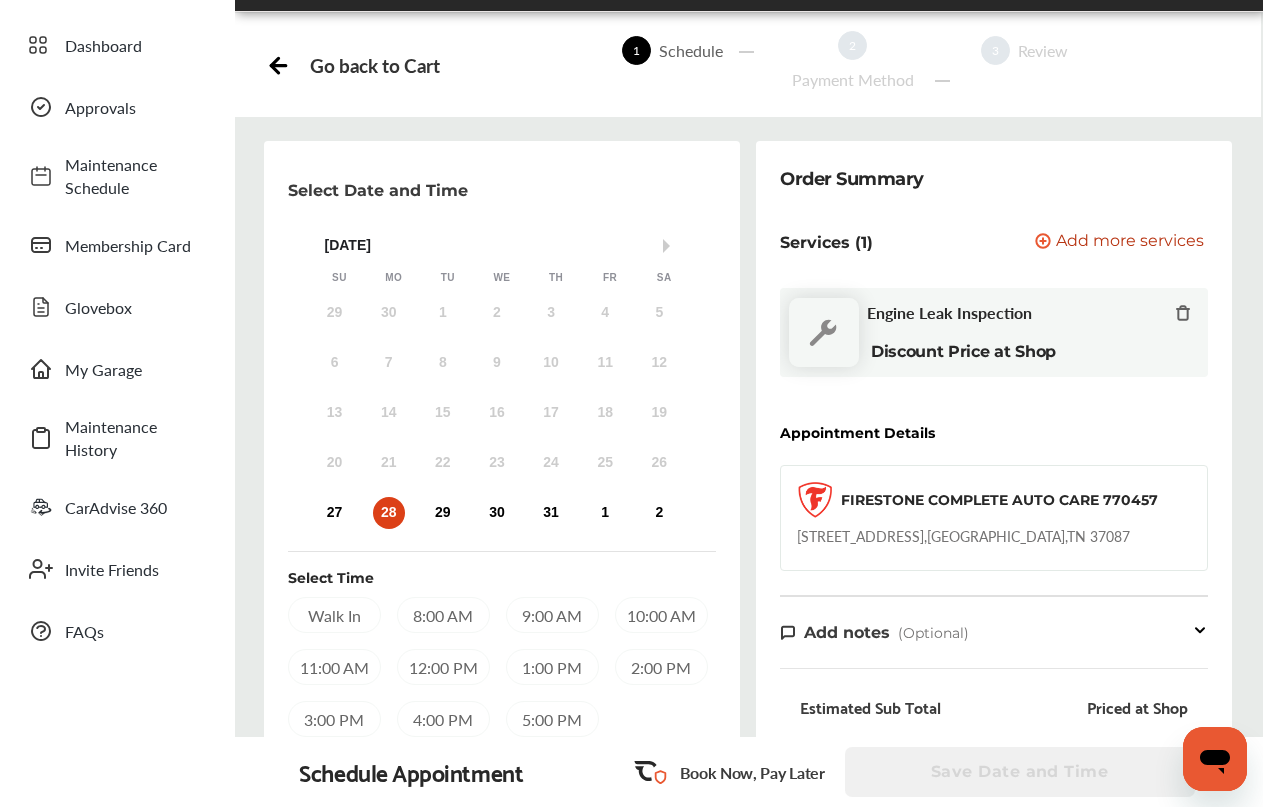 click on "8:00 AM" at bounding box center (443, 615) 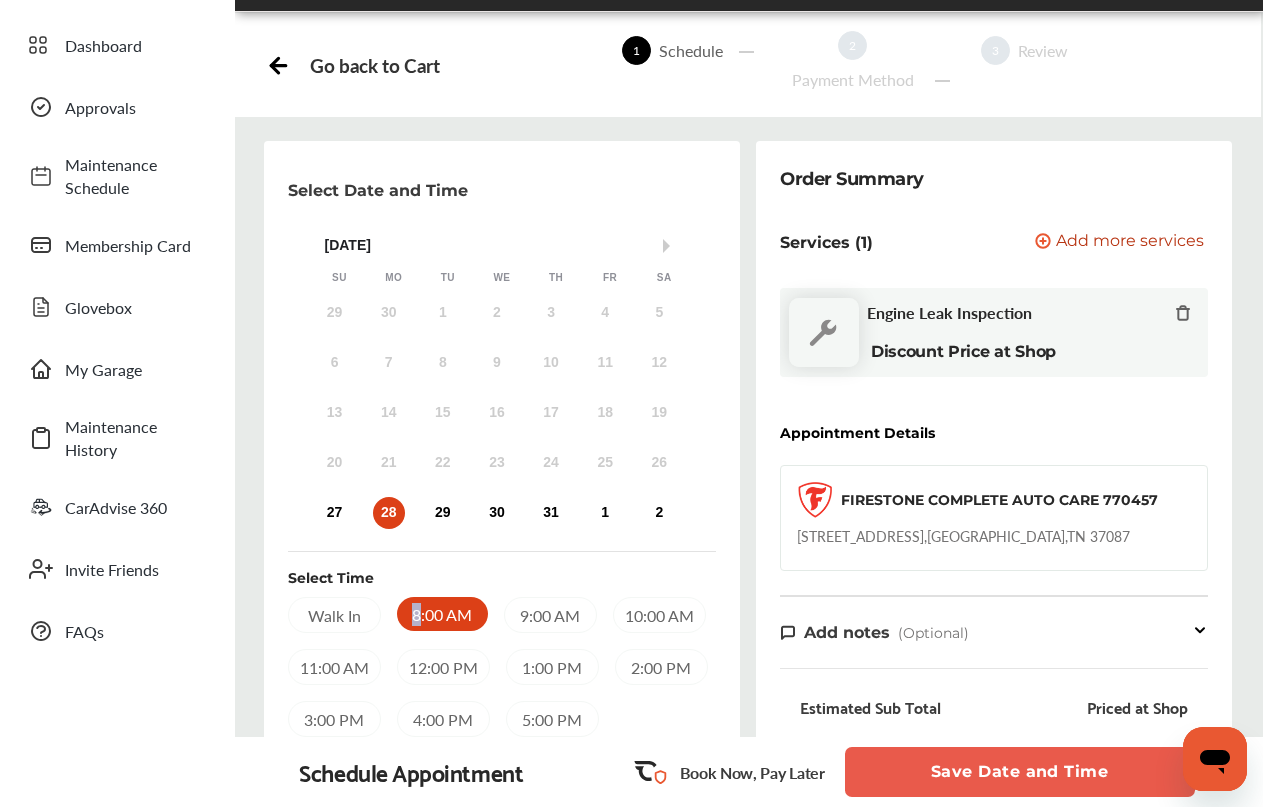click on "Save Date and Time" at bounding box center (1020, 772) 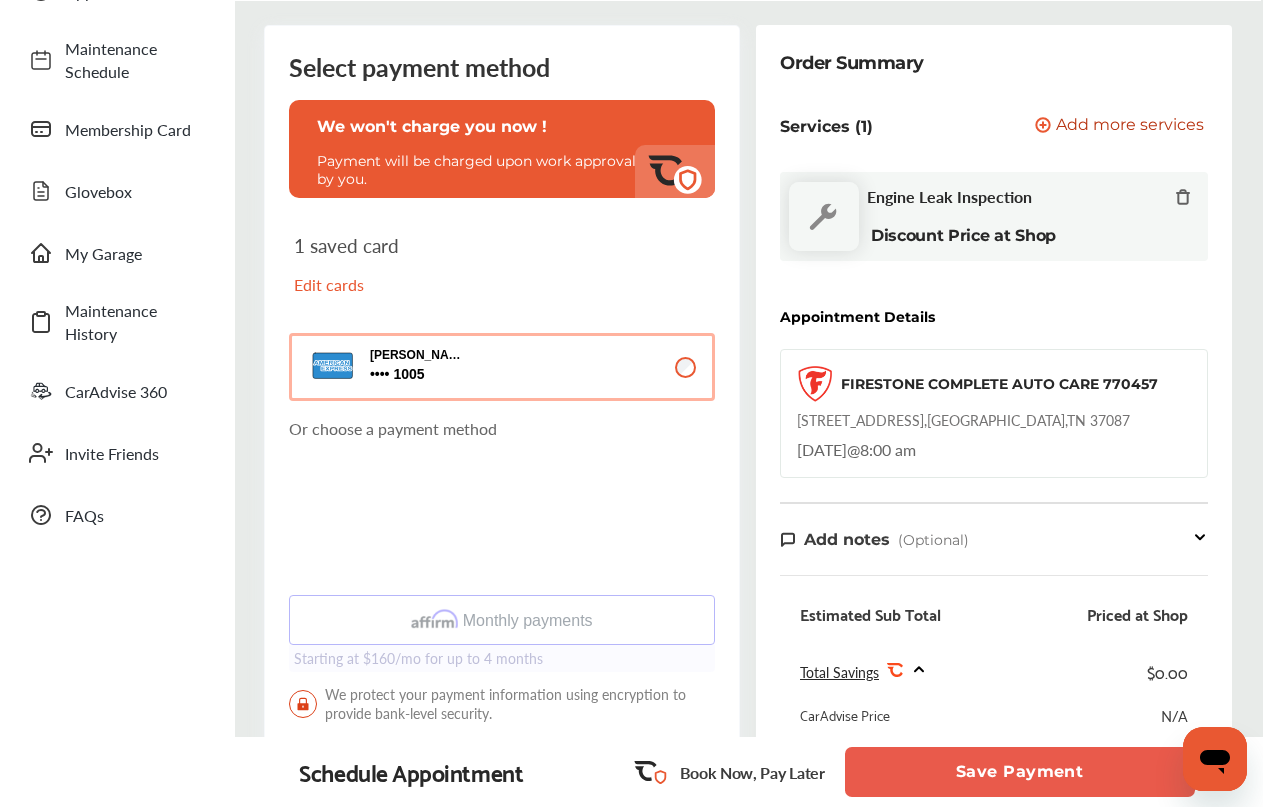 scroll, scrollTop: 300, scrollLeft: 0, axis: vertical 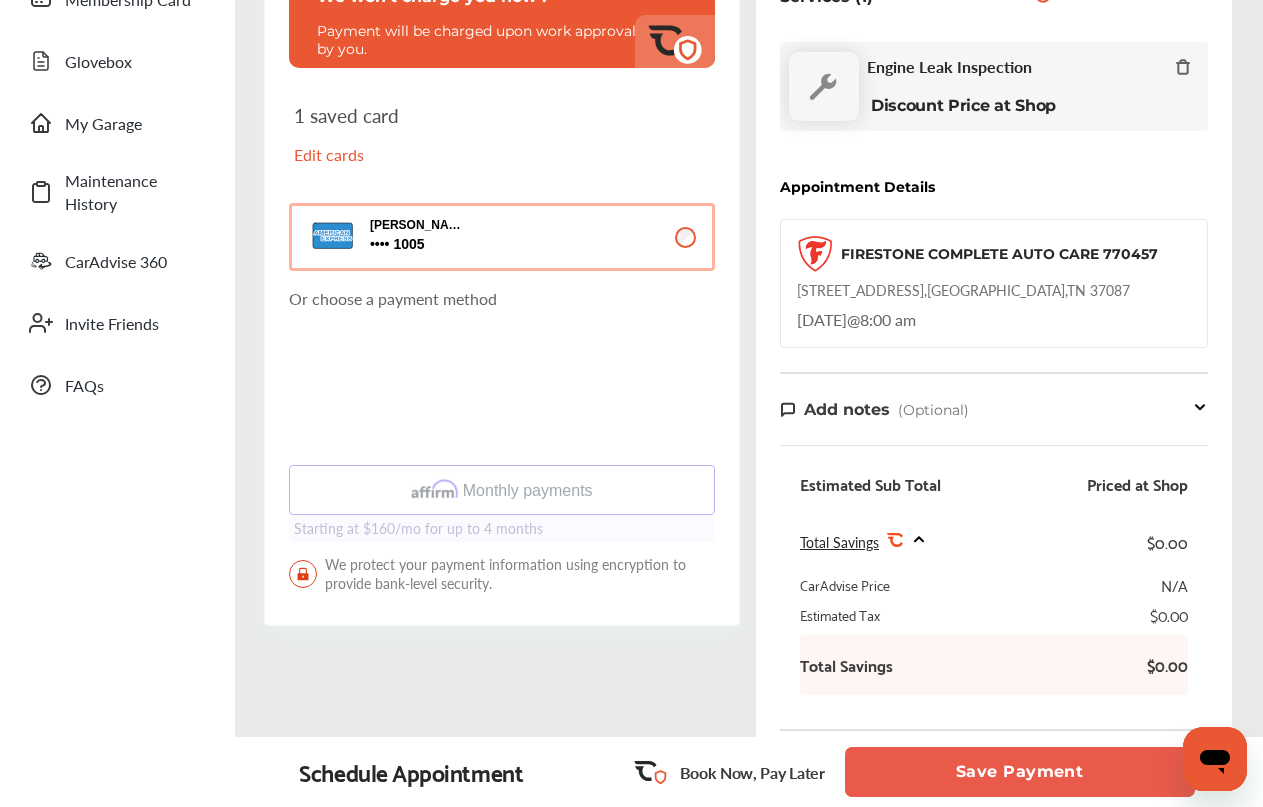 click on "Add notes (Optional)" at bounding box center [994, 409] 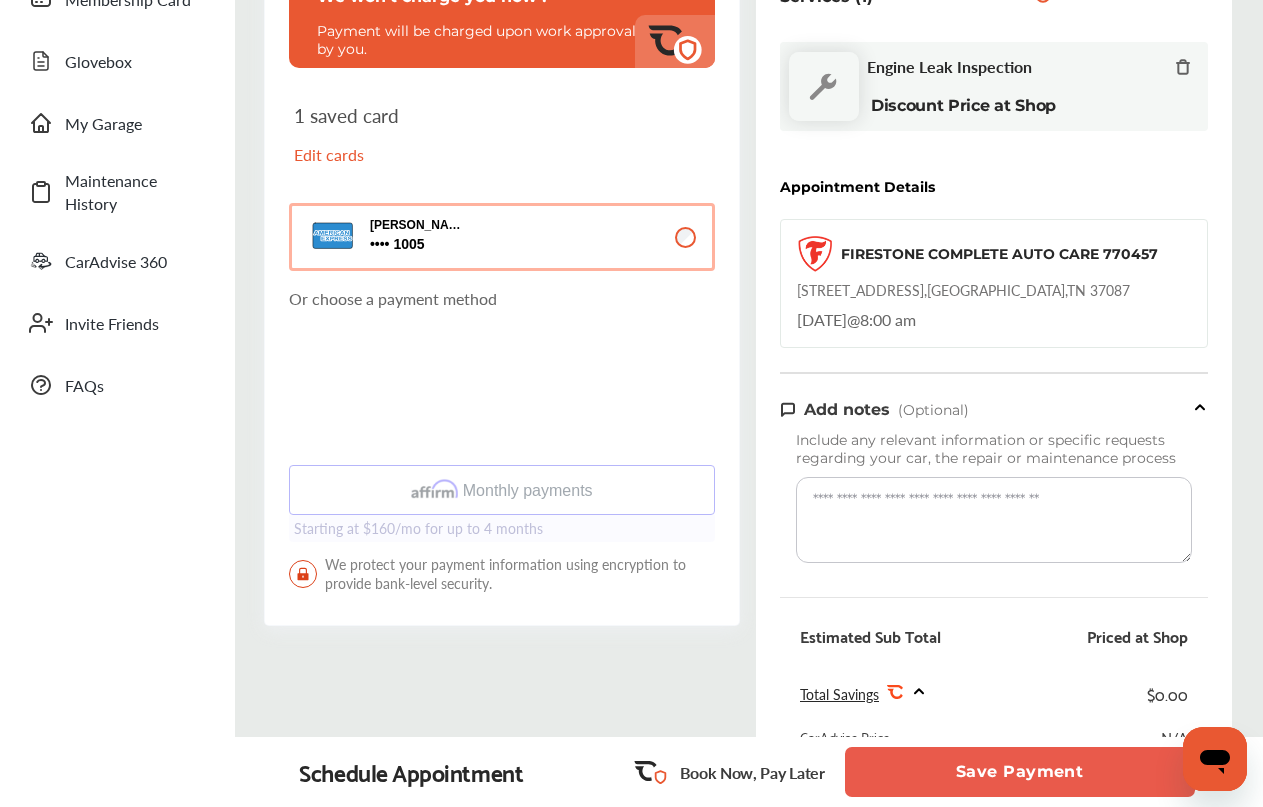 click at bounding box center [994, 520] 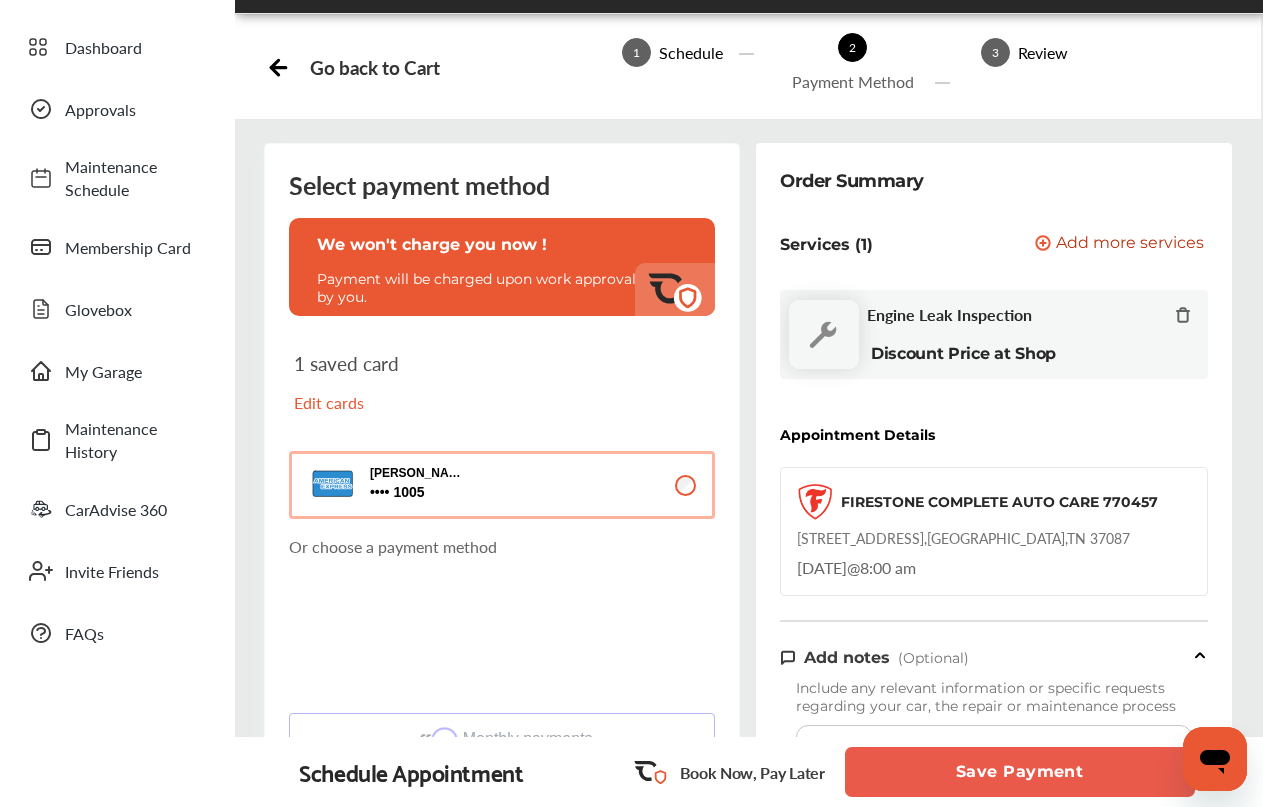 scroll, scrollTop: 0, scrollLeft: 0, axis: both 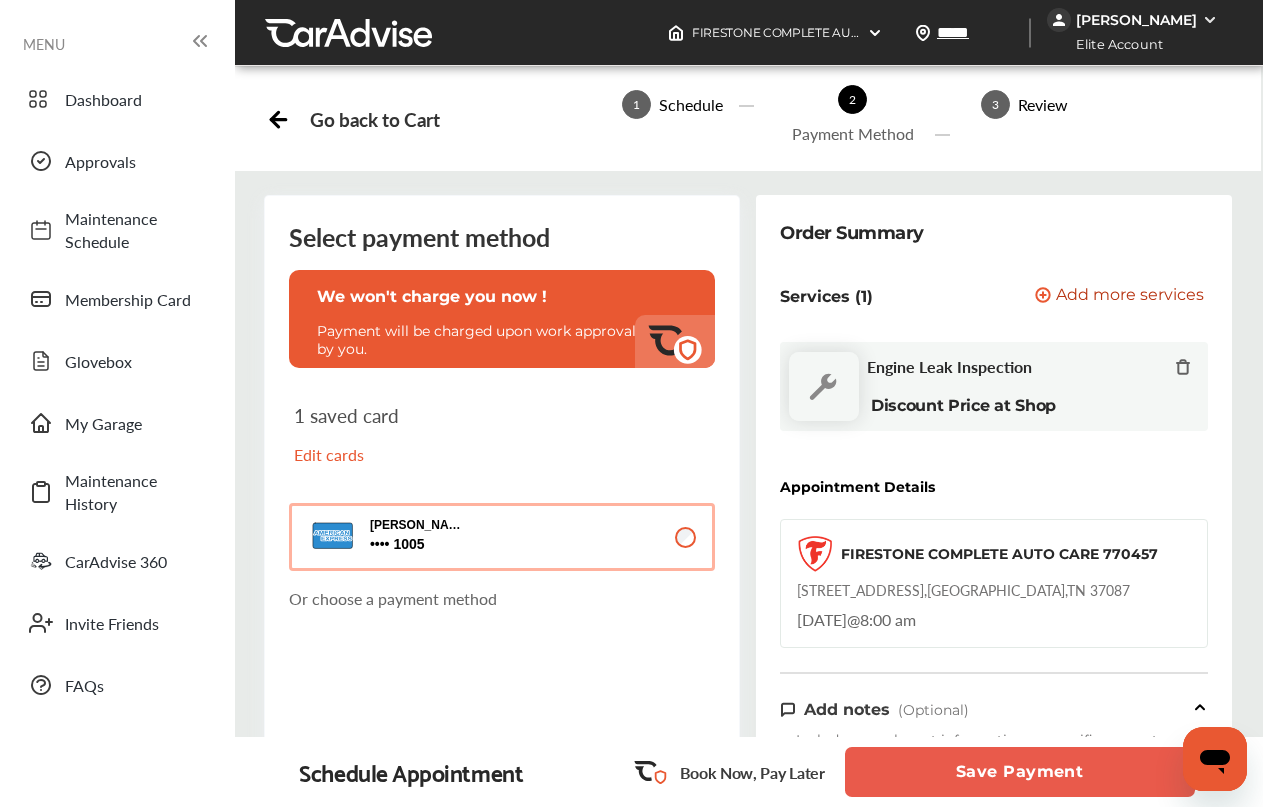 type on "**********" 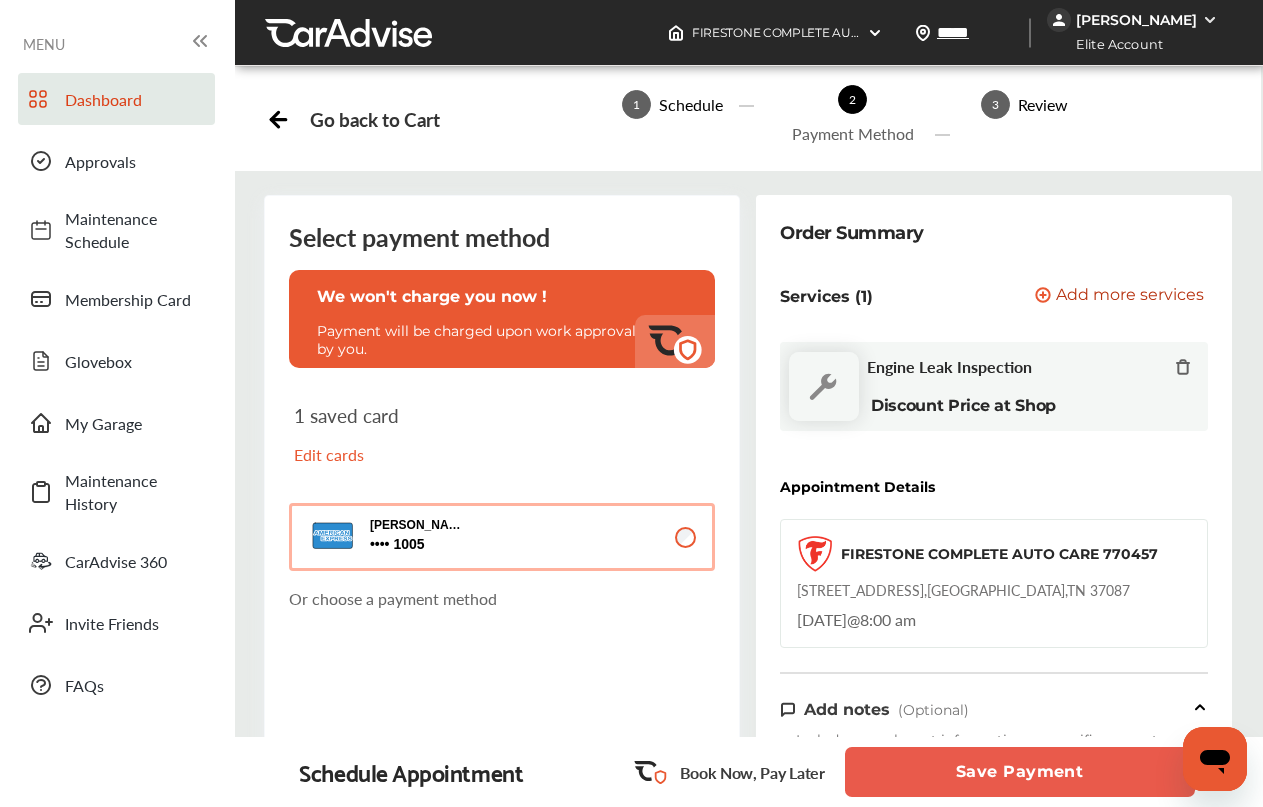 click on "Dashboard" at bounding box center (135, 99) 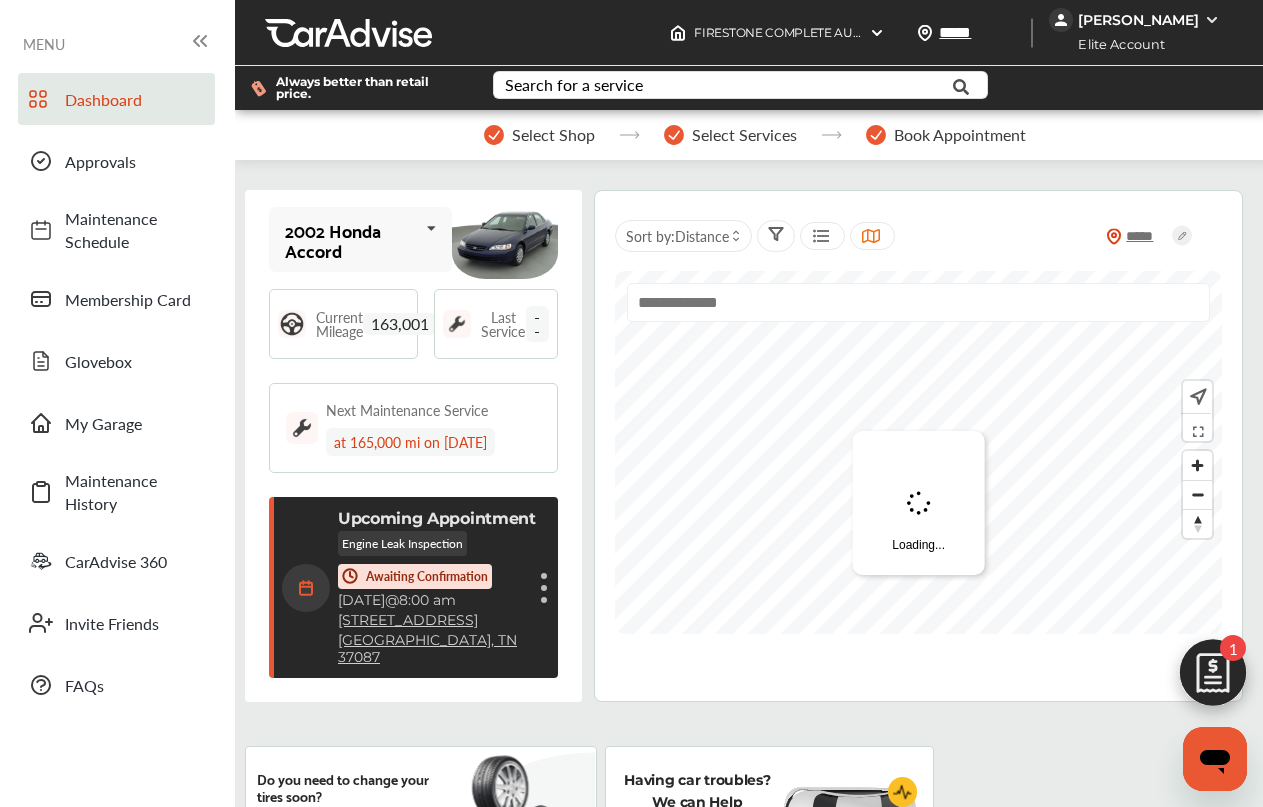 scroll, scrollTop: 291, scrollLeft: 0, axis: vertical 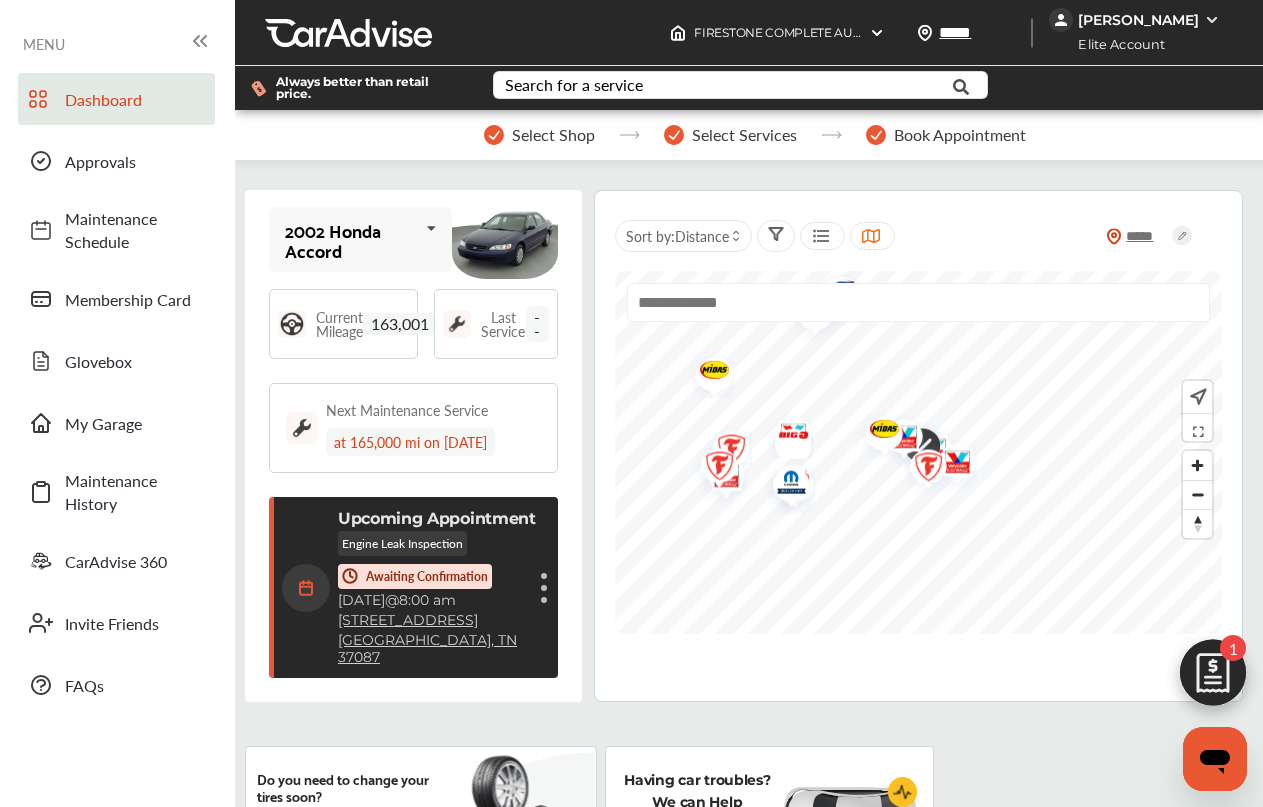 click on "Elite   Account" at bounding box center [1115, 44] 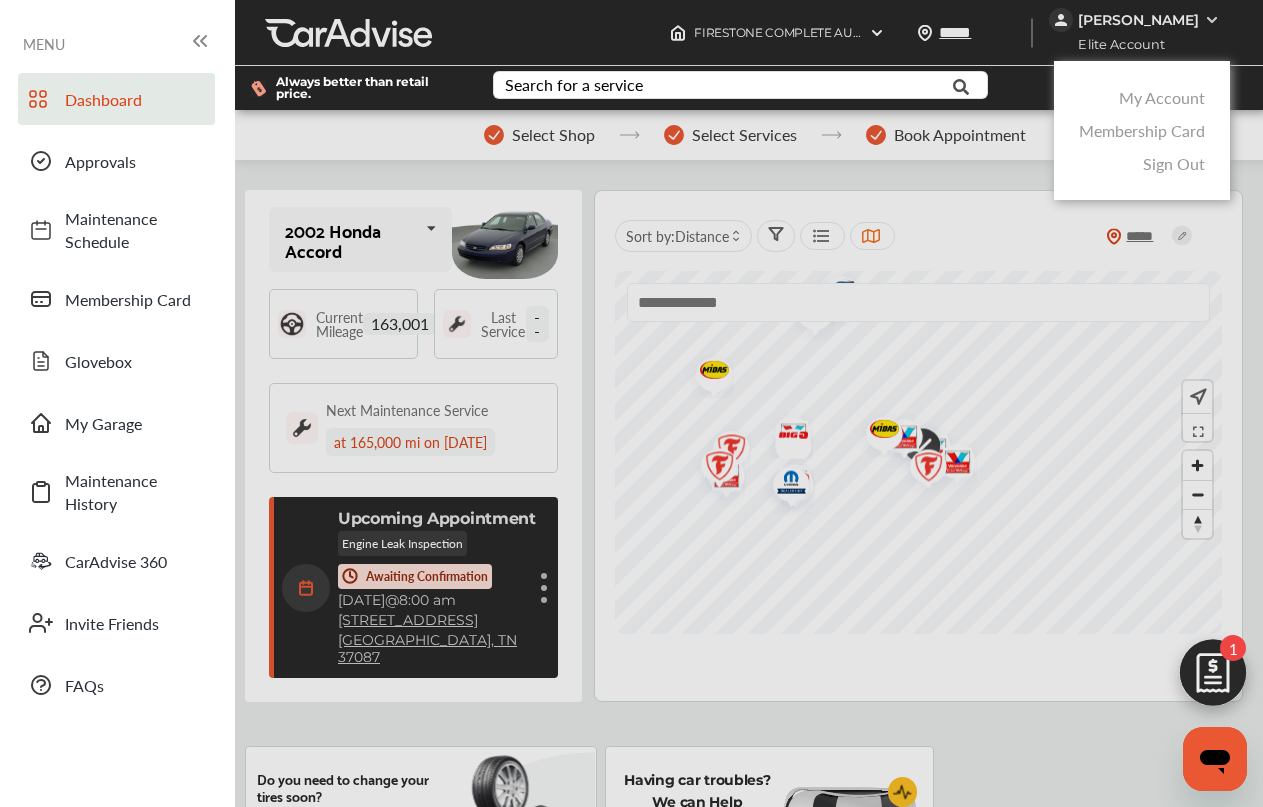 click on "My Account" at bounding box center (1162, 97) 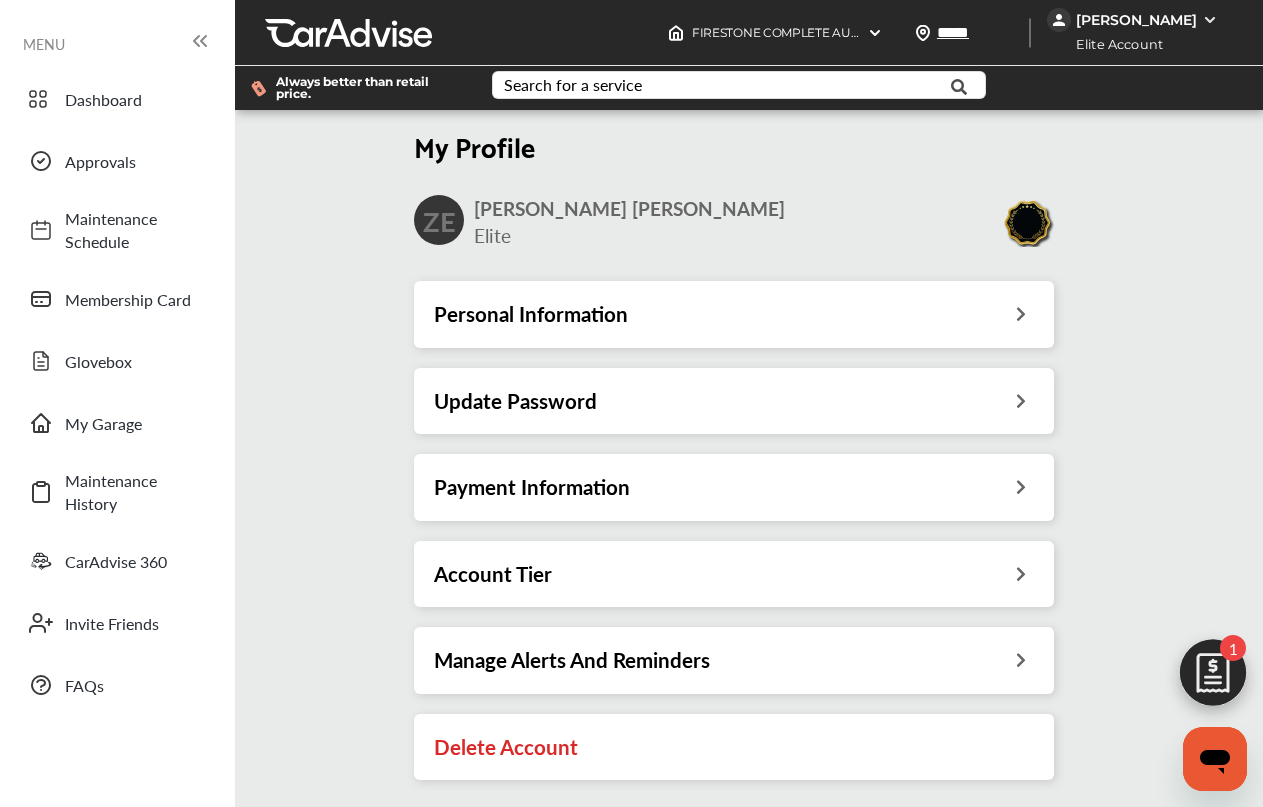 click at bounding box center [1213, 678] 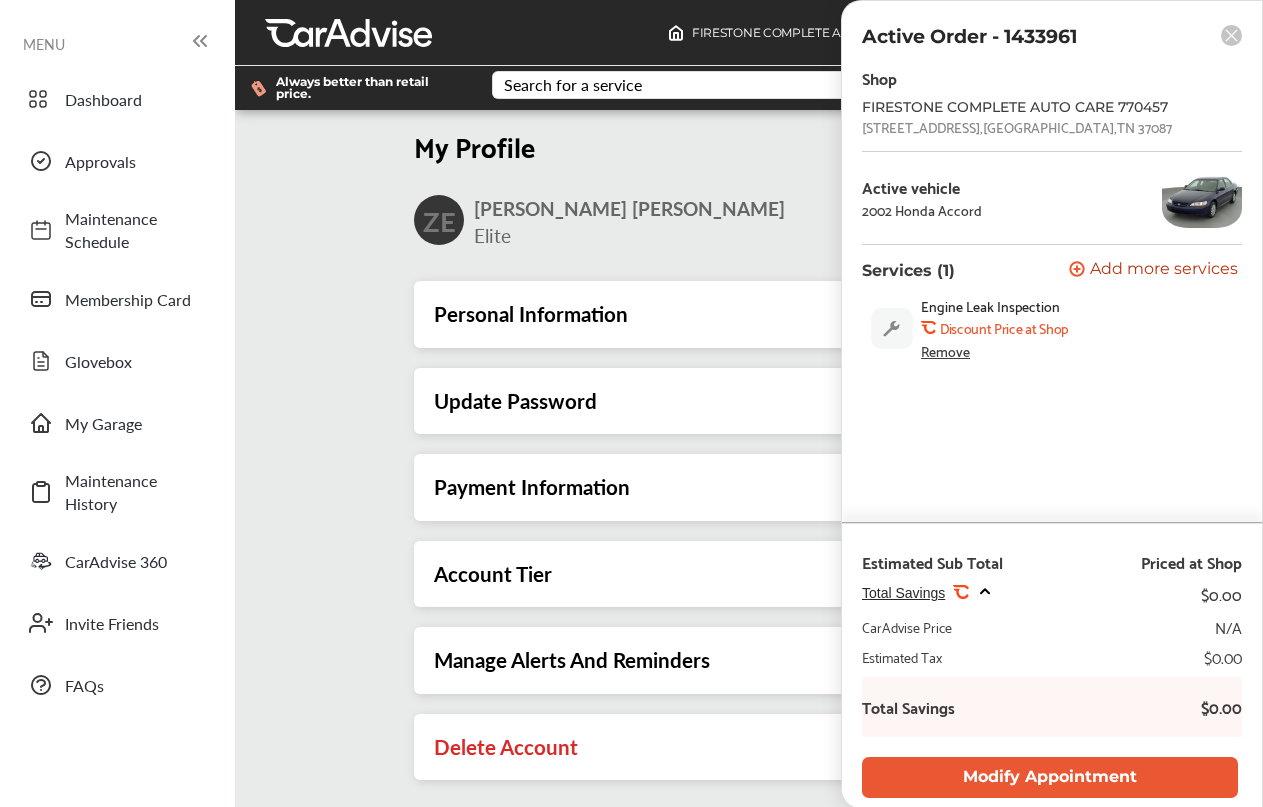 scroll, scrollTop: 0, scrollLeft: 0, axis: both 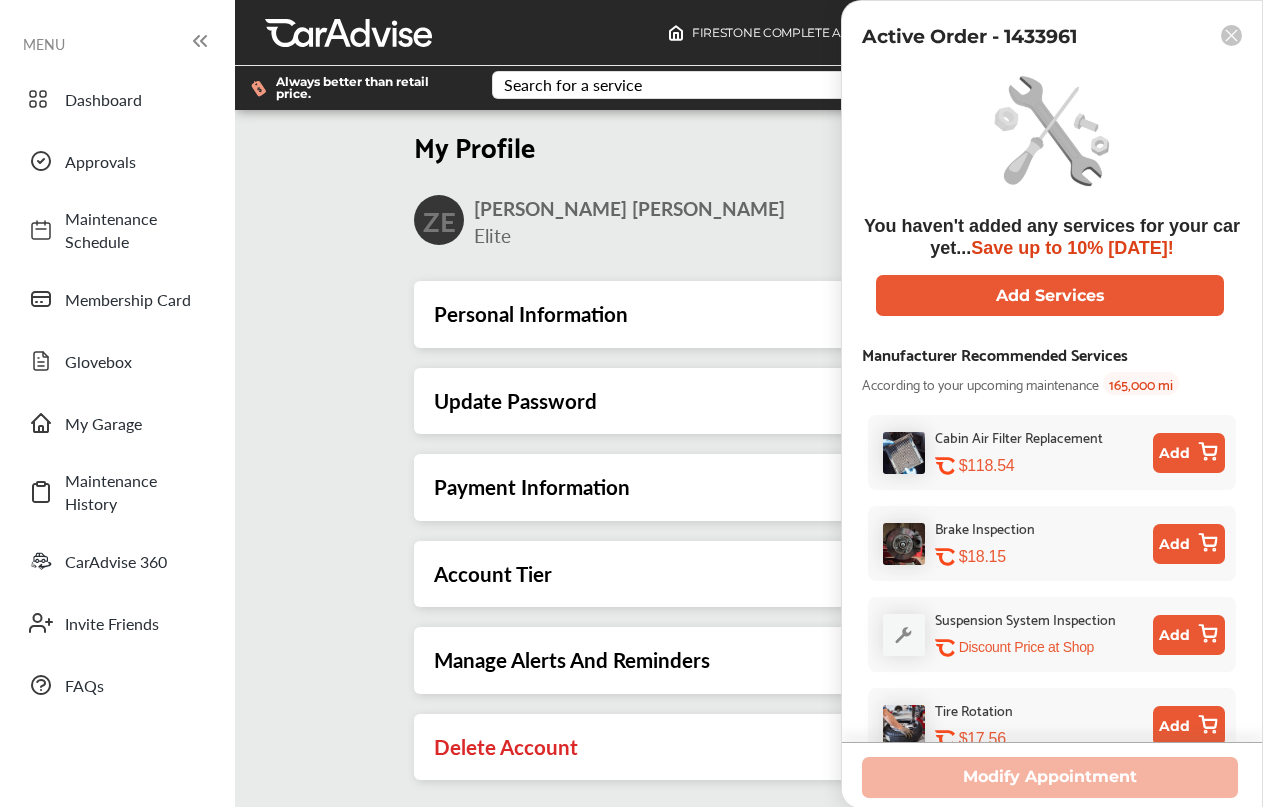 click 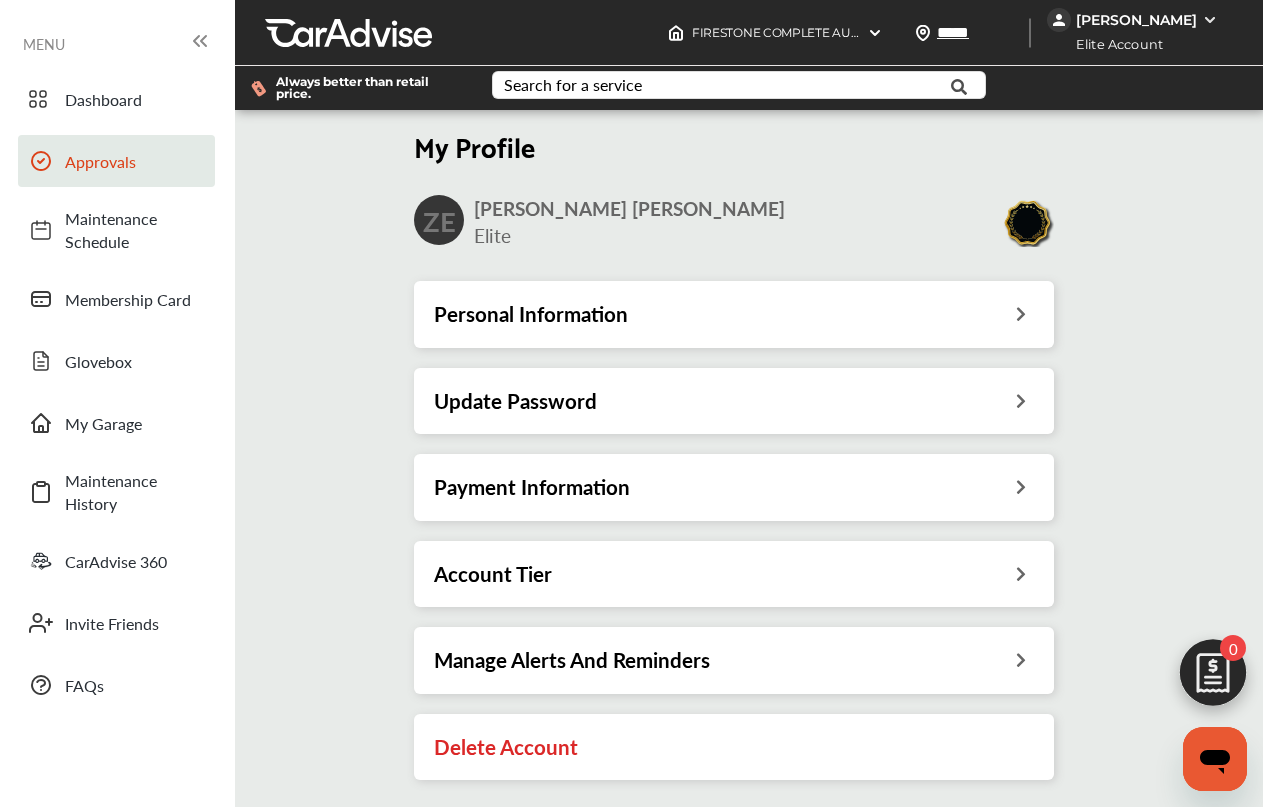 click on "Approvals" at bounding box center (135, 161) 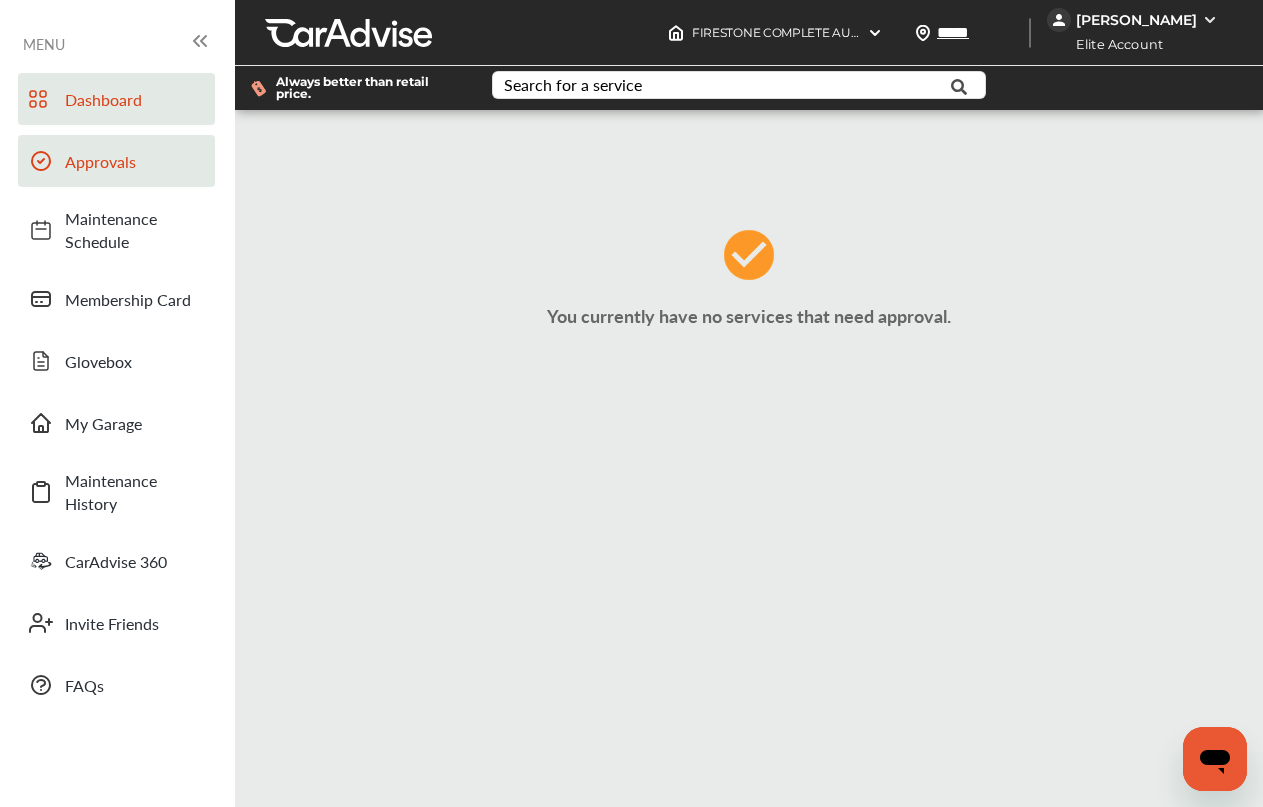 click on "Dashboard" at bounding box center (116, 99) 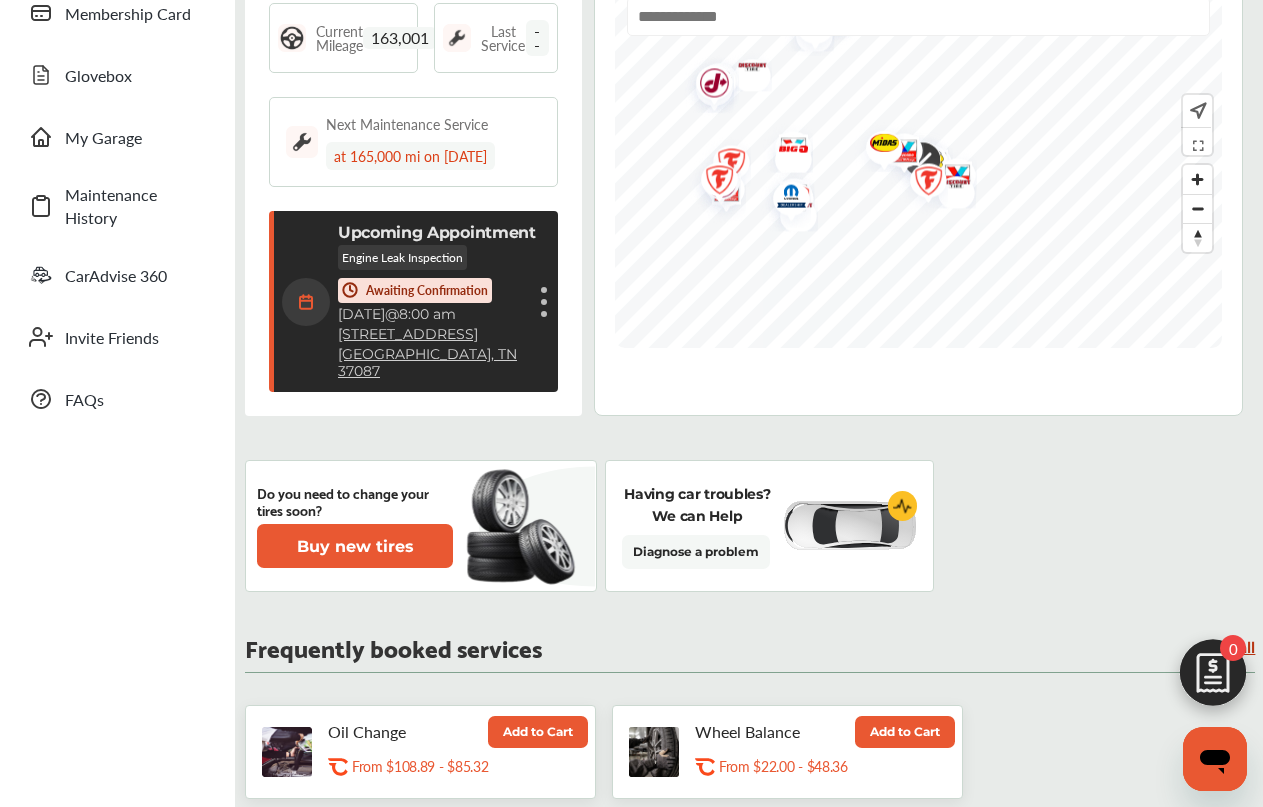 scroll, scrollTop: 300, scrollLeft: 0, axis: vertical 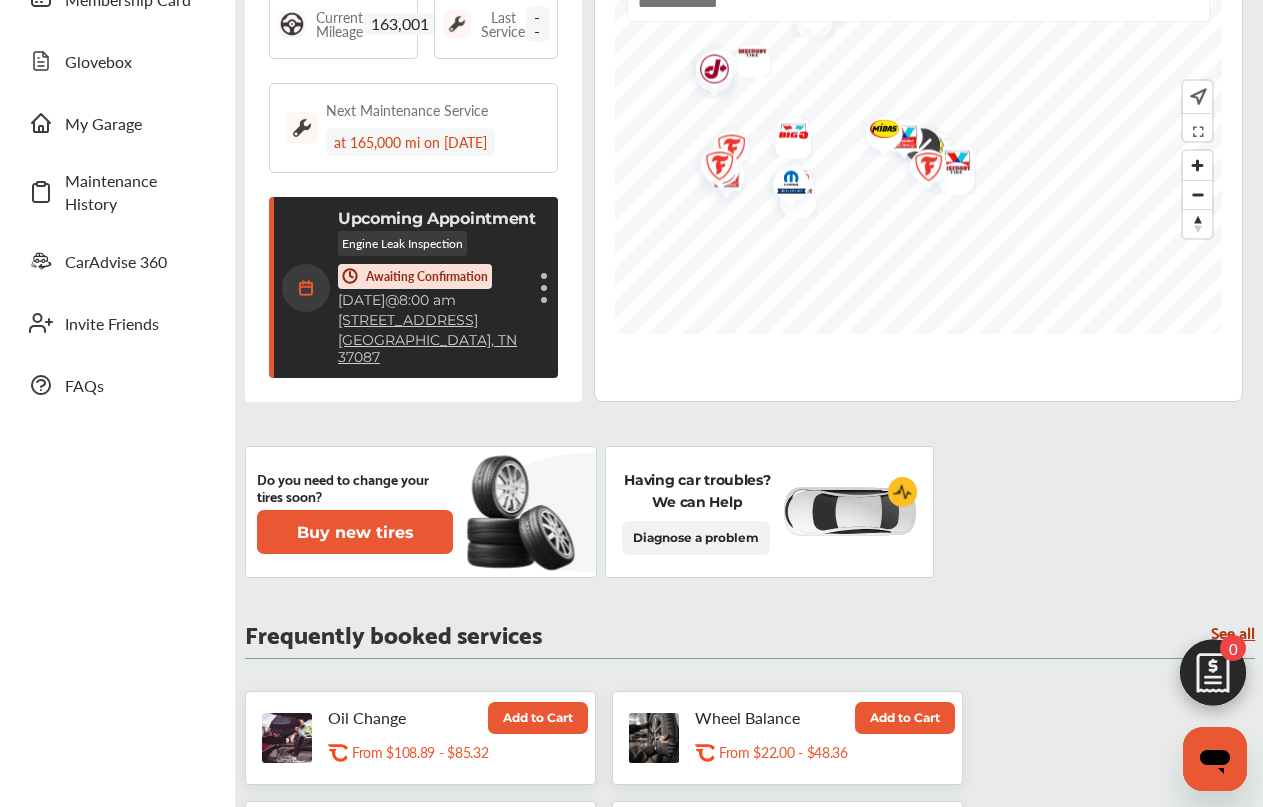 click on "Diagnose a problem" at bounding box center (696, 538) 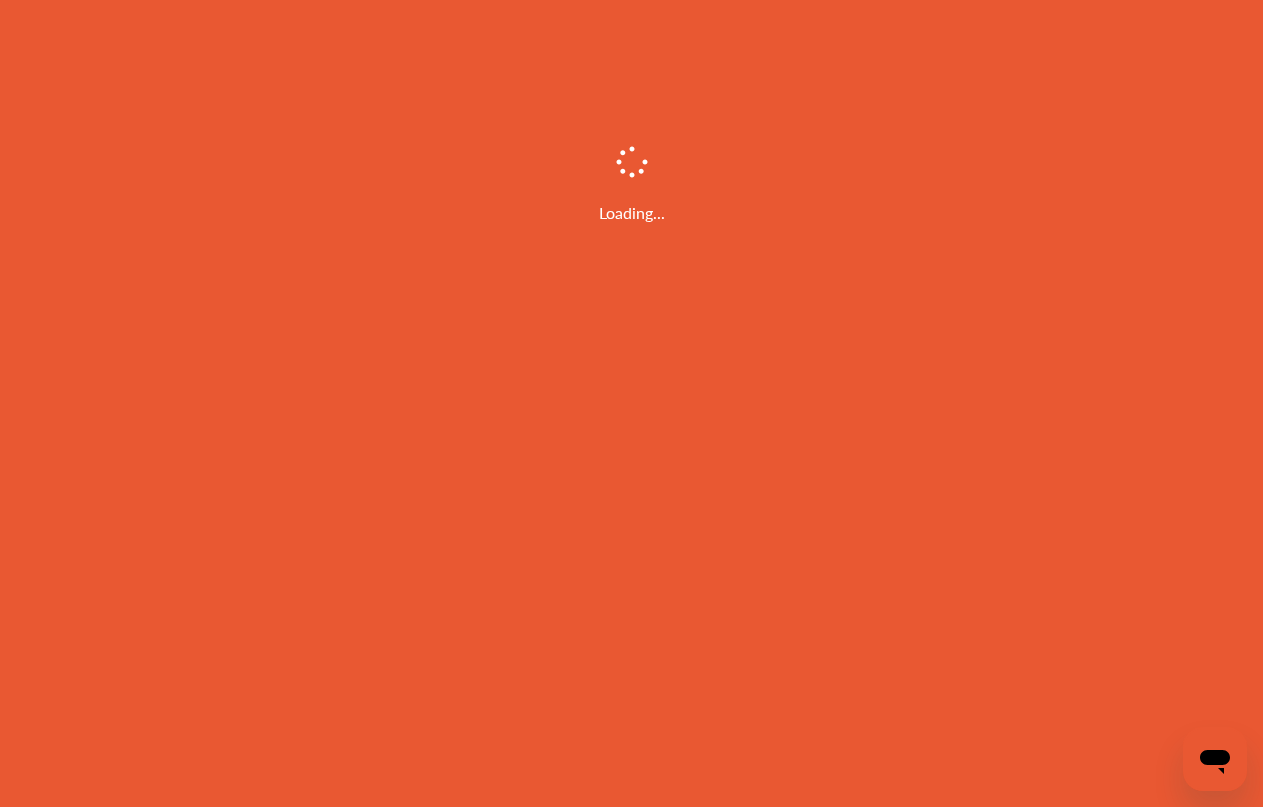scroll, scrollTop: 0, scrollLeft: 0, axis: both 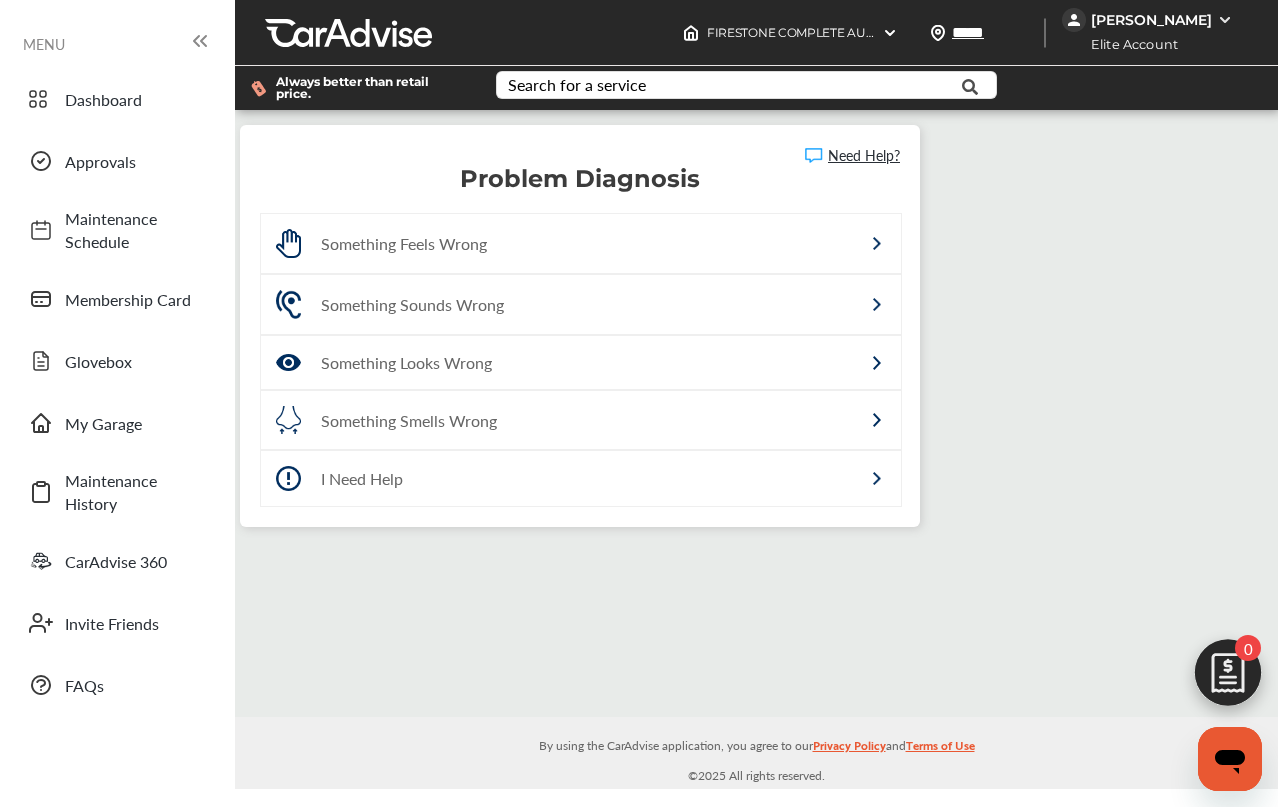 click on "[PERSON_NAME]" at bounding box center (1151, 20) 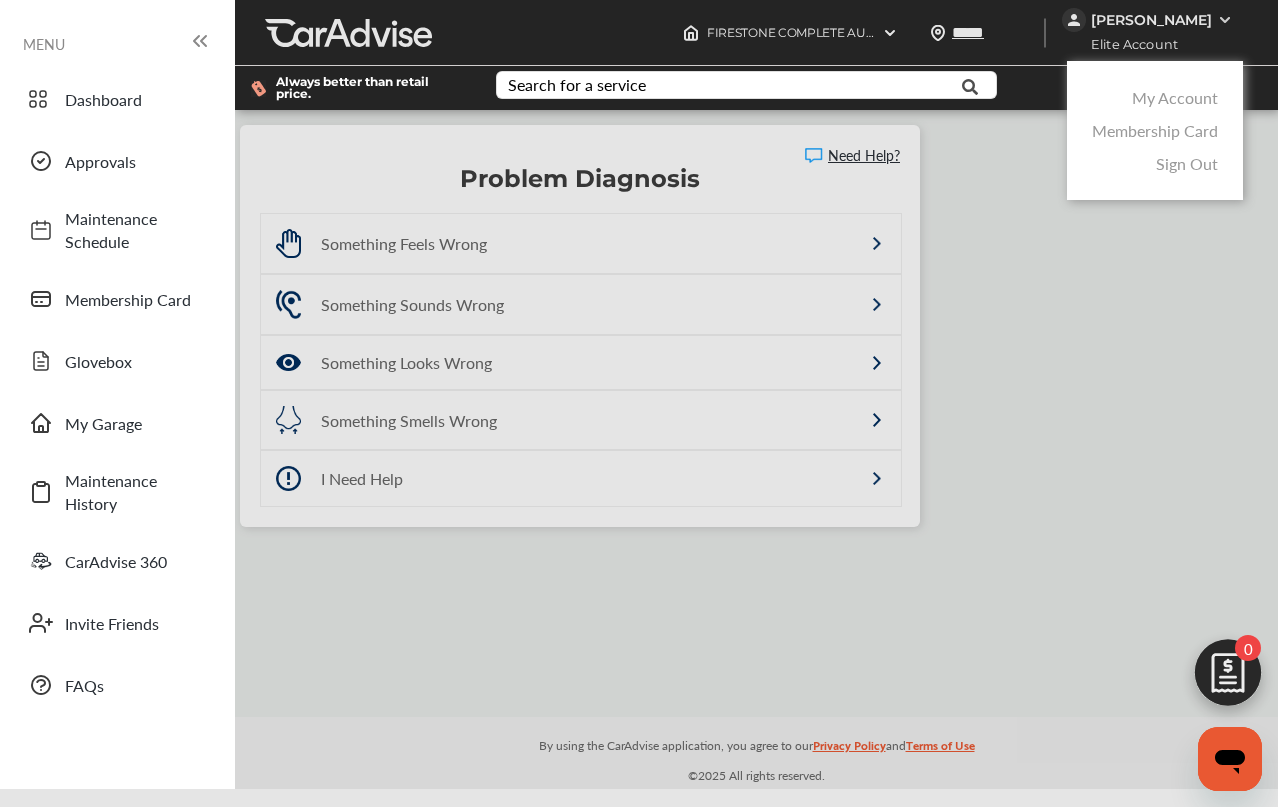 click on "My Account" at bounding box center [1175, 97] 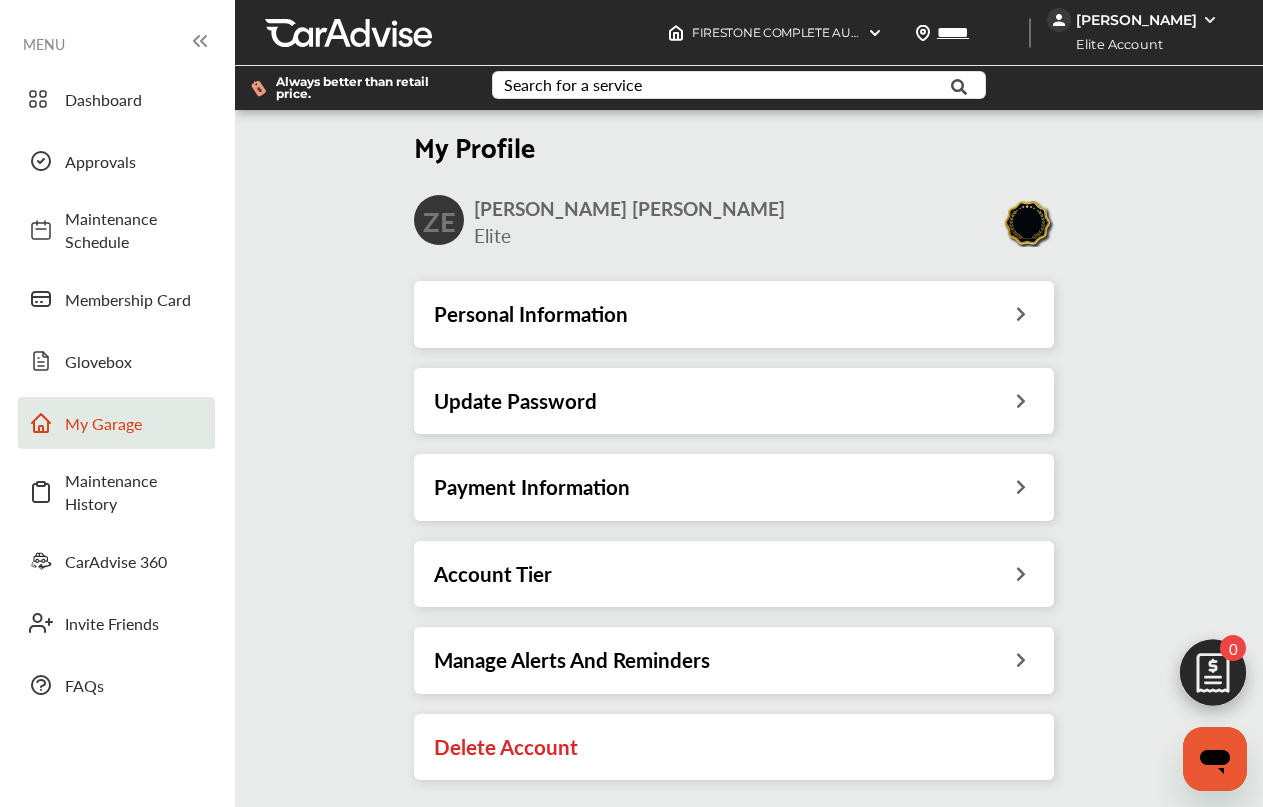 click on "My Garage" at bounding box center [135, 423] 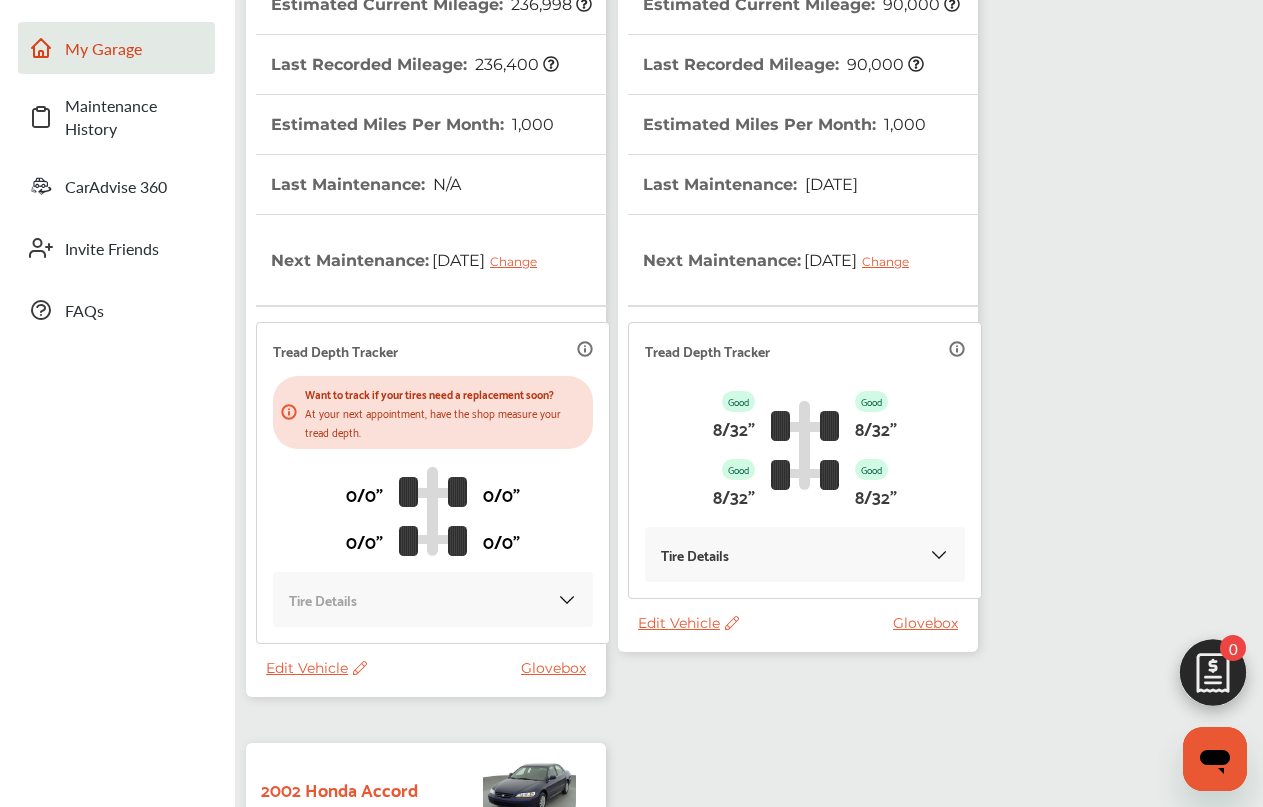 scroll, scrollTop: 500, scrollLeft: 0, axis: vertical 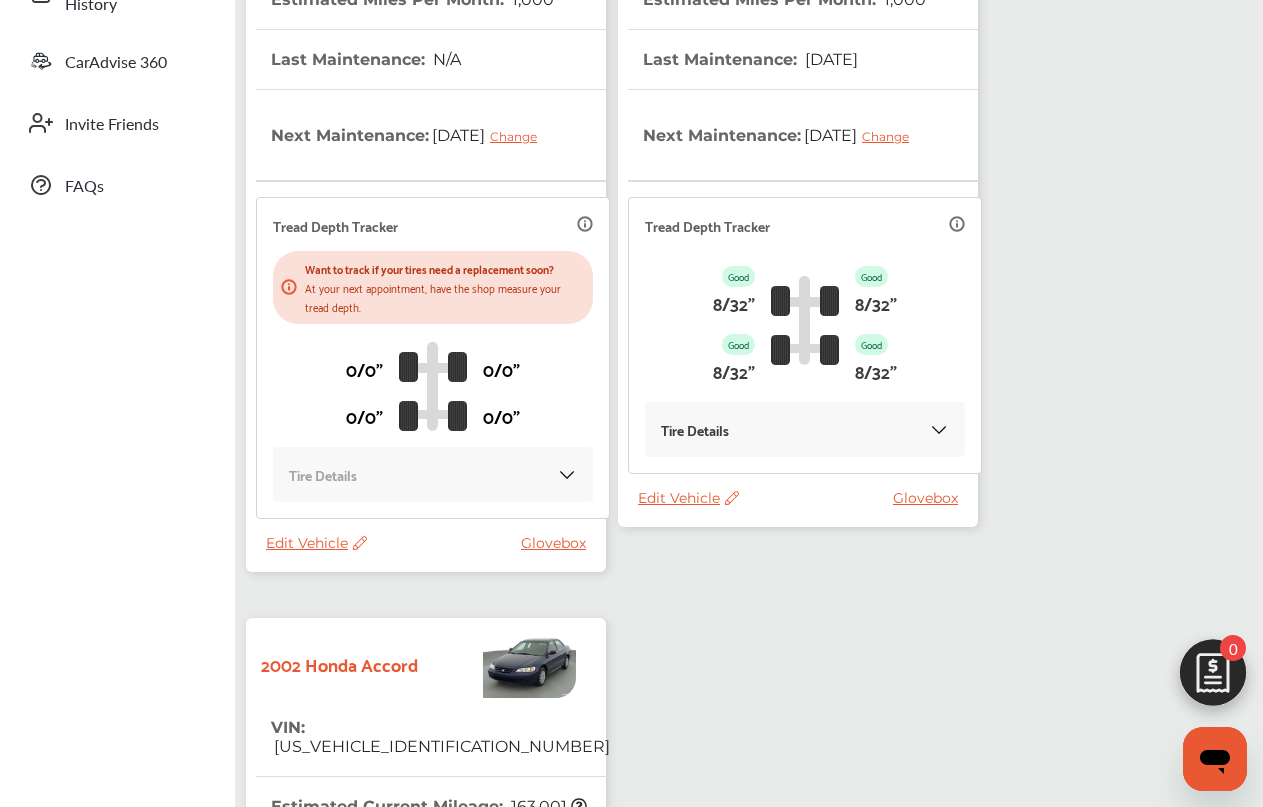 click 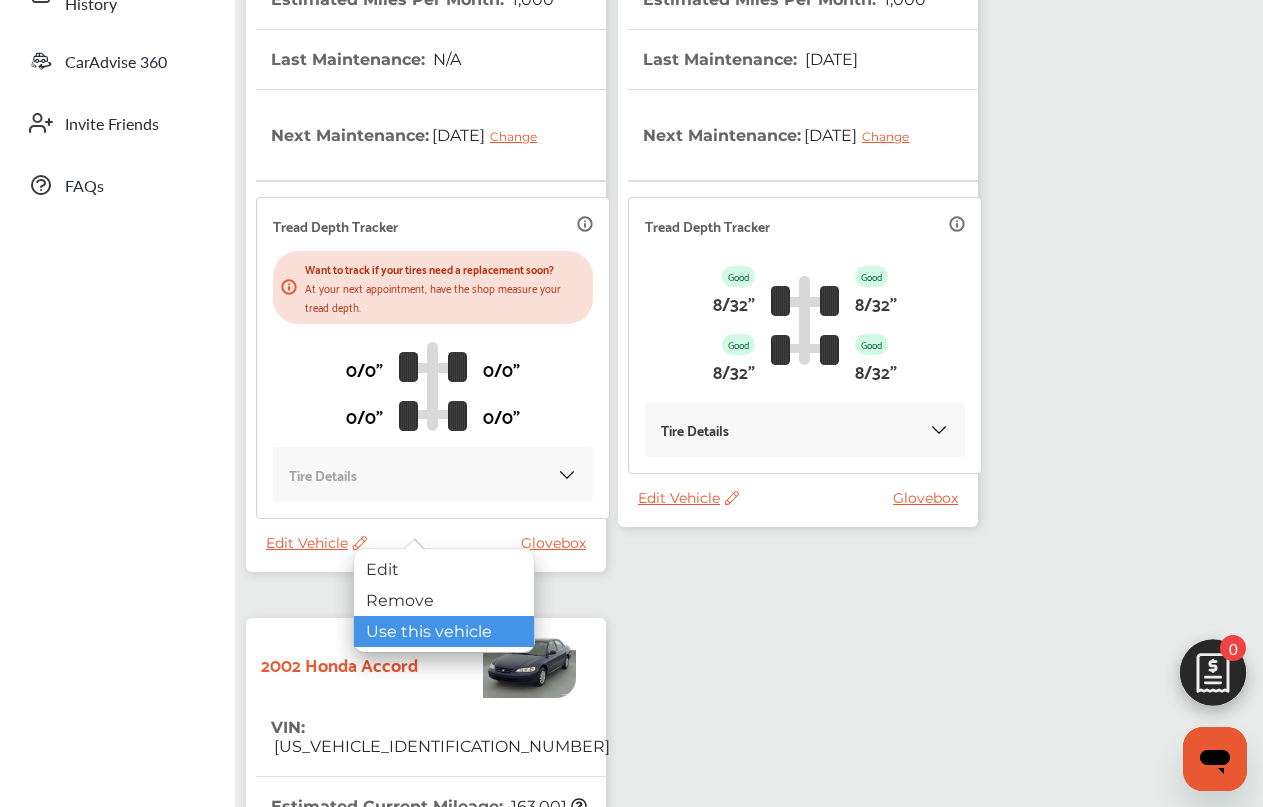click on "Use this vehicle" at bounding box center [444, 631] 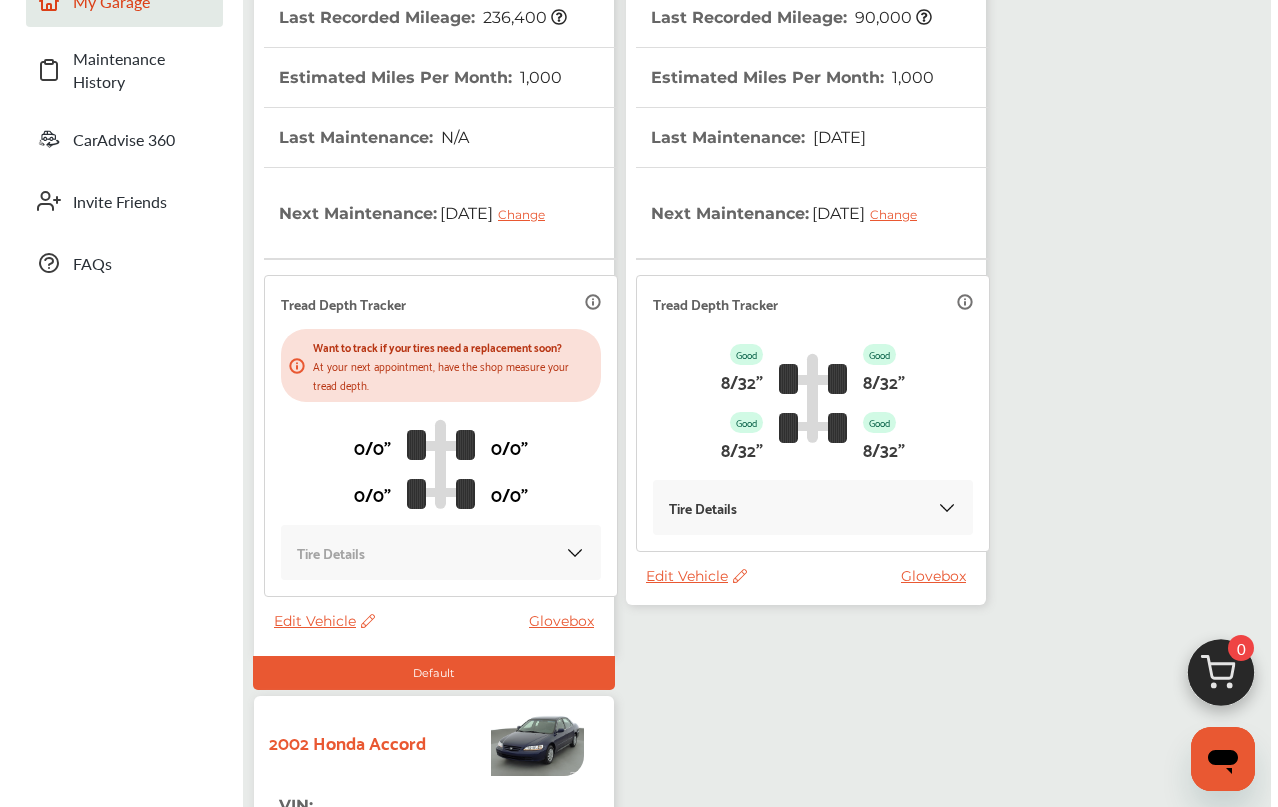 scroll, scrollTop: 0, scrollLeft: 0, axis: both 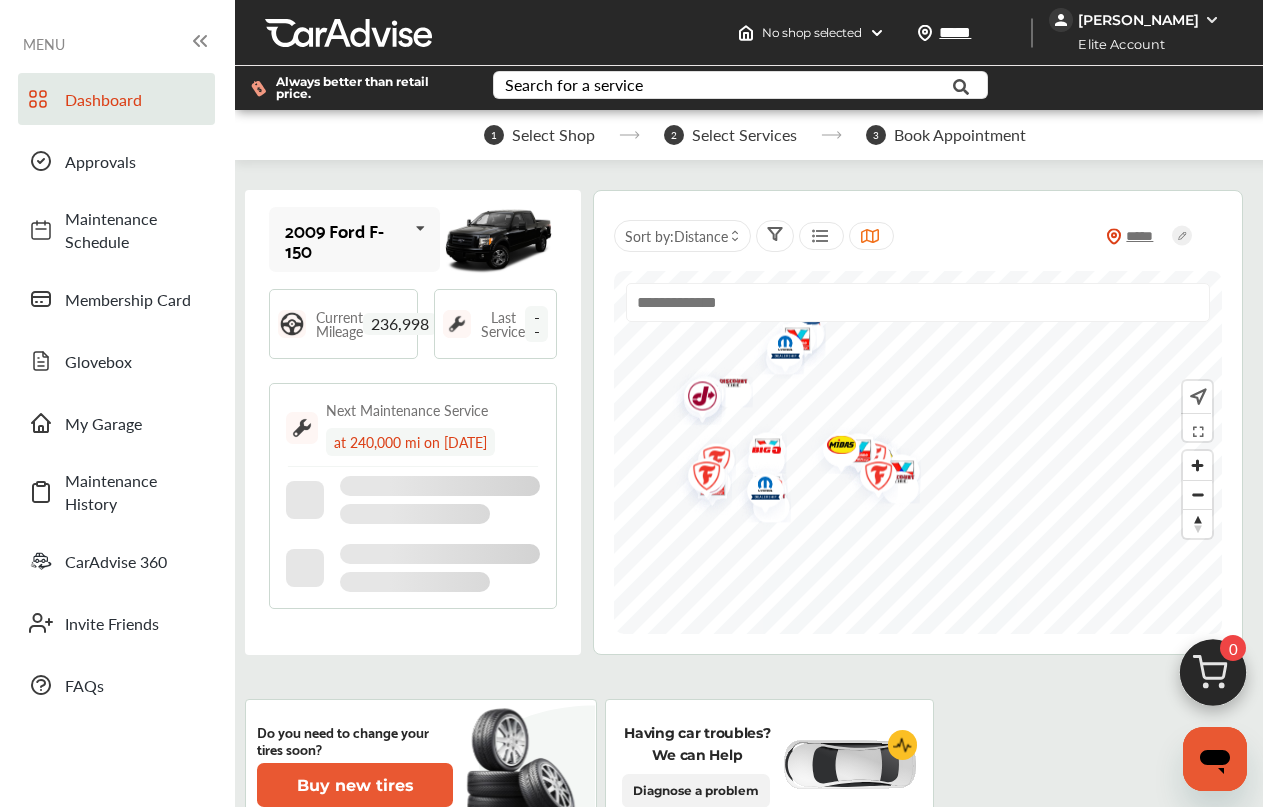 click on "Diagnose a problem" at bounding box center [696, 791] 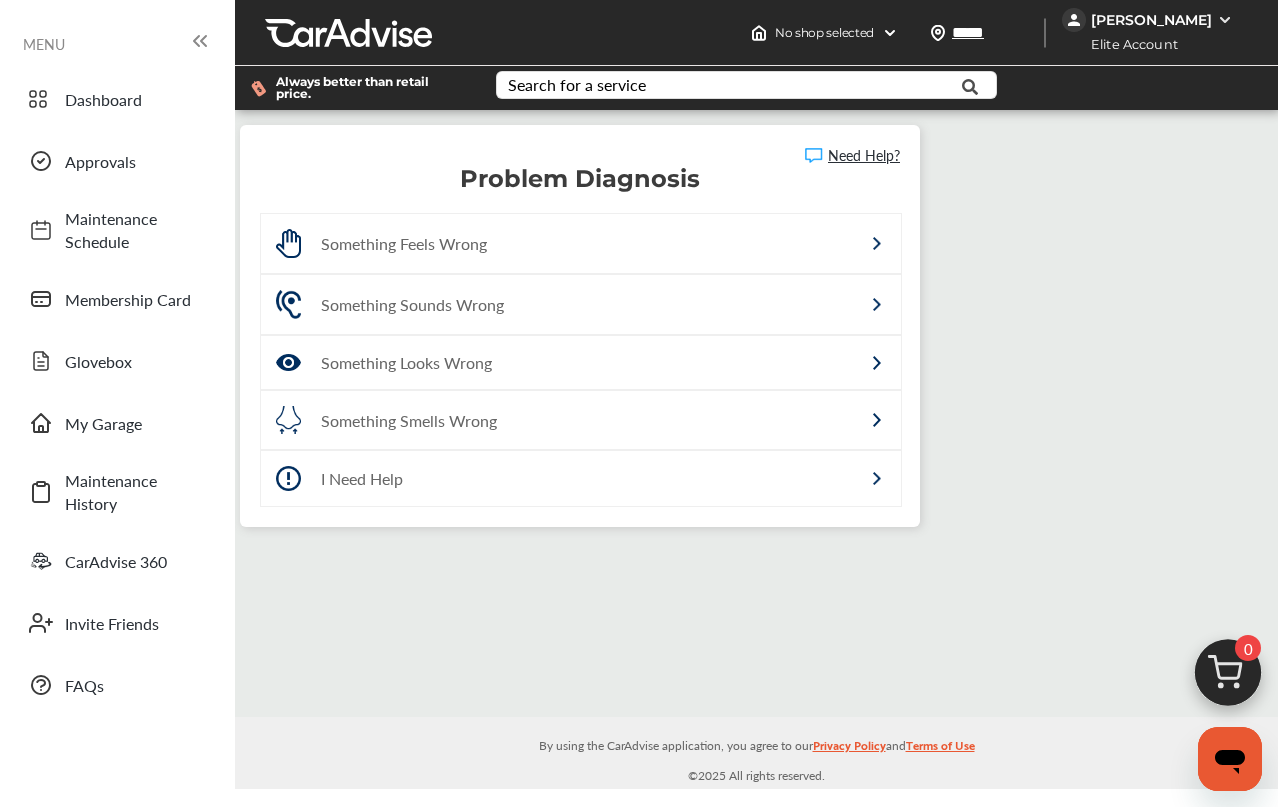 click on "Something Feels Wrong" at bounding box center (538, 243) 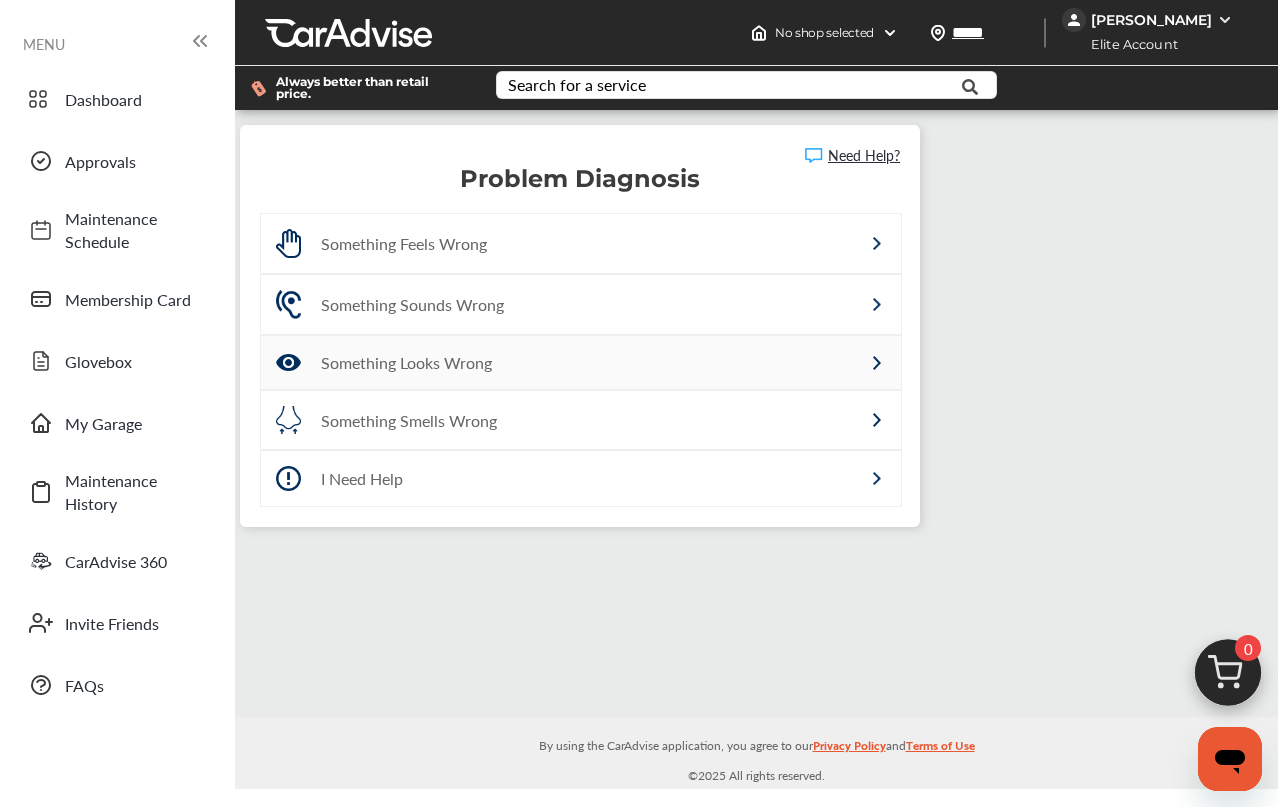 click on "Something Looks Wrong" at bounding box center [581, 362] 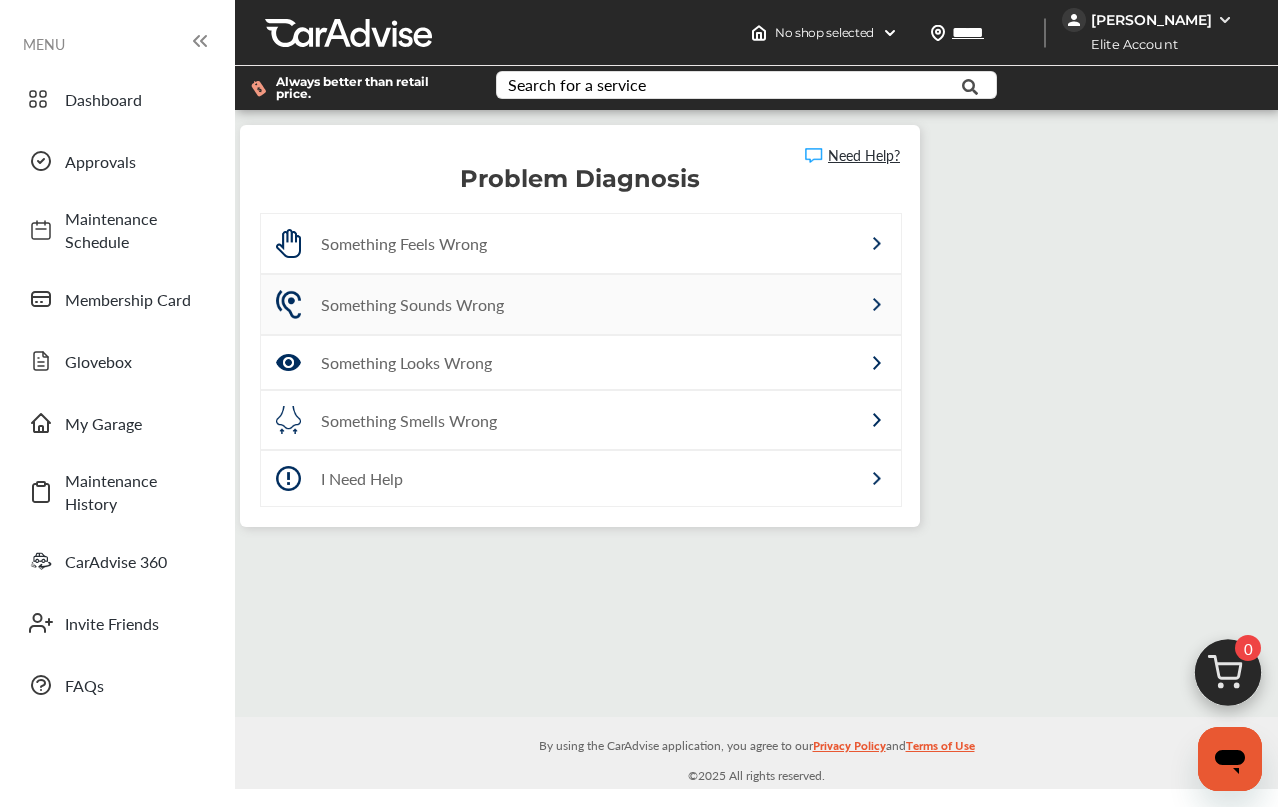click on "Something Sounds Wrong" at bounding box center (538, 304) 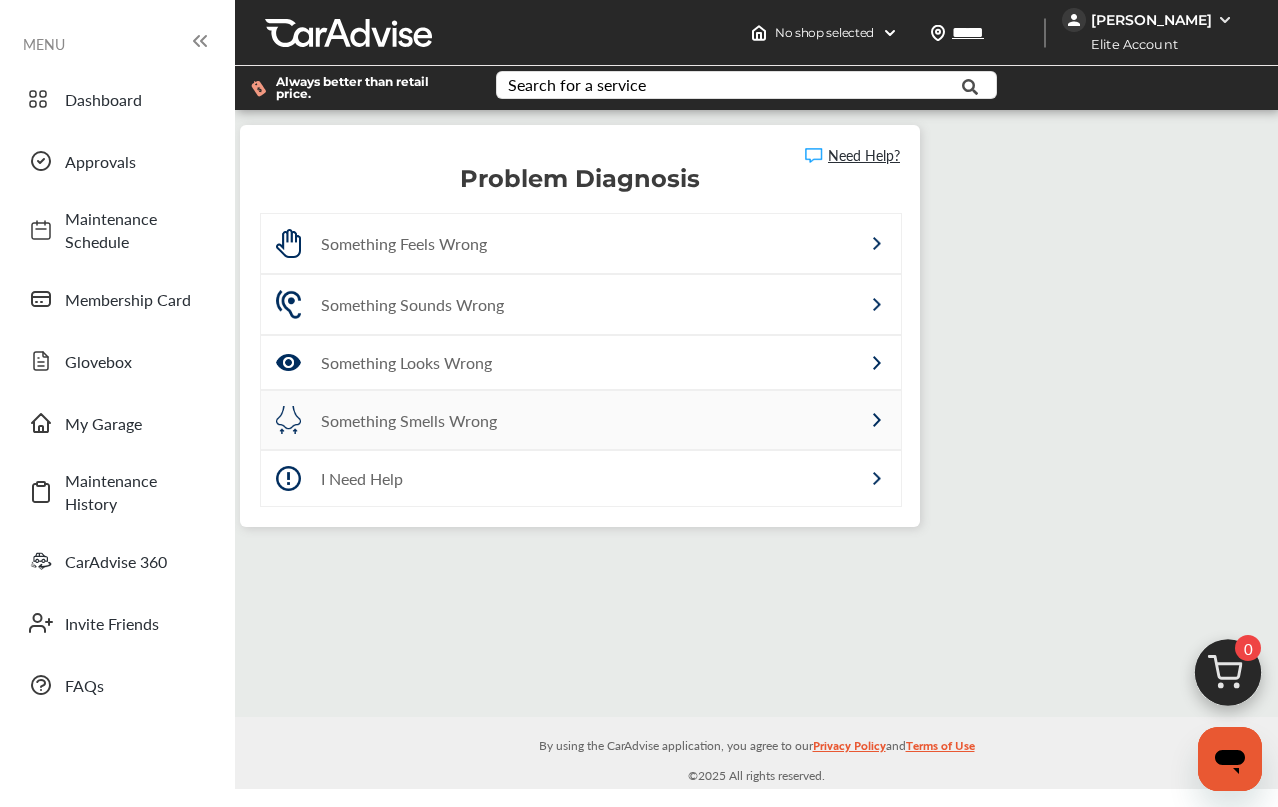 click on "Something Smells Wrong" at bounding box center (538, 420) 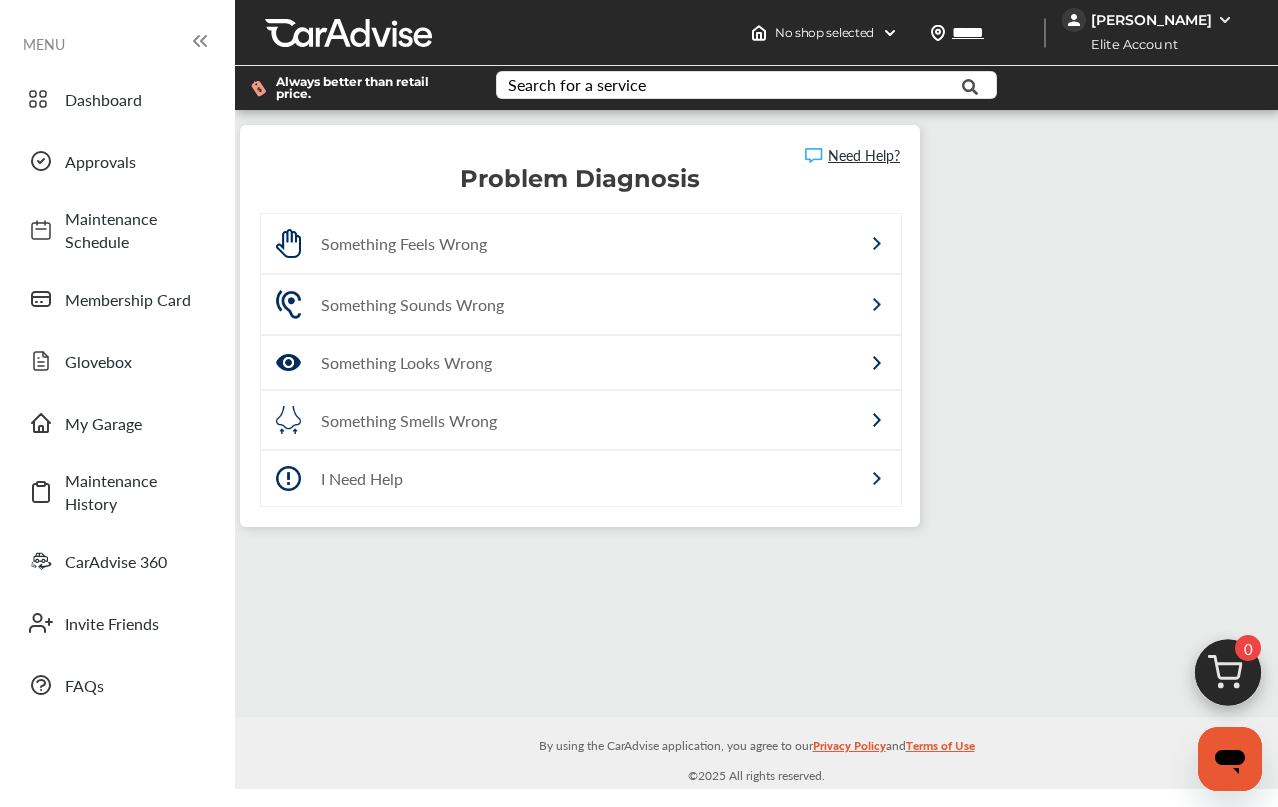 click on "I Need Help" at bounding box center [538, 478] 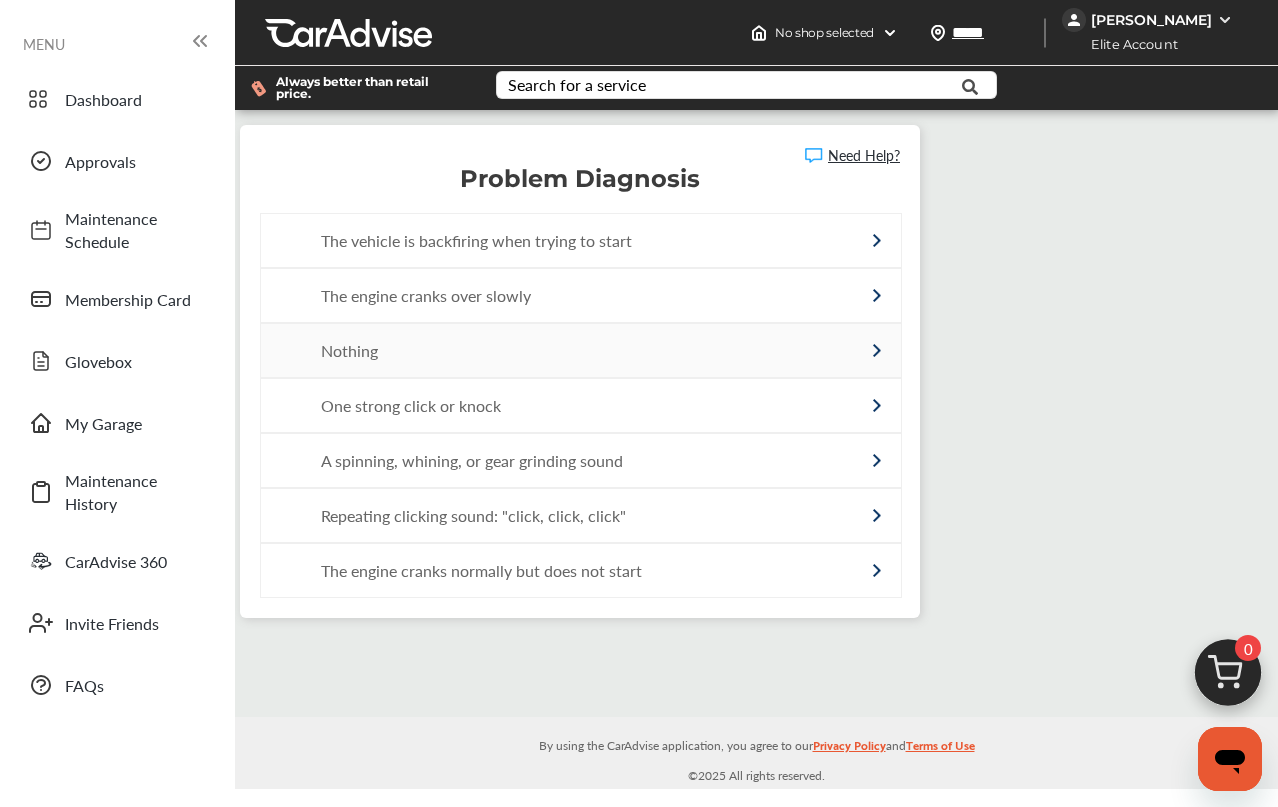 click on "Nothing" at bounding box center [581, 350] 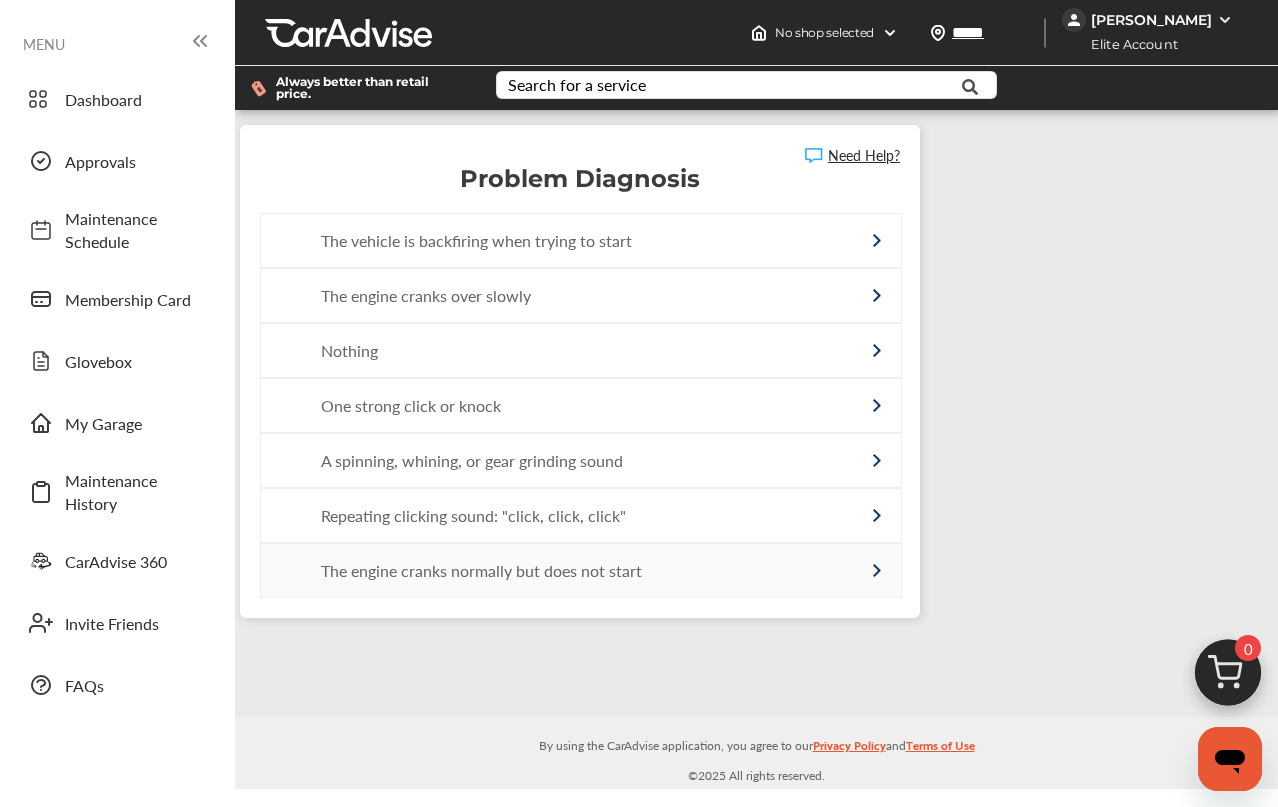 click on "The engine cranks normally but does not start" at bounding box center (538, 570) 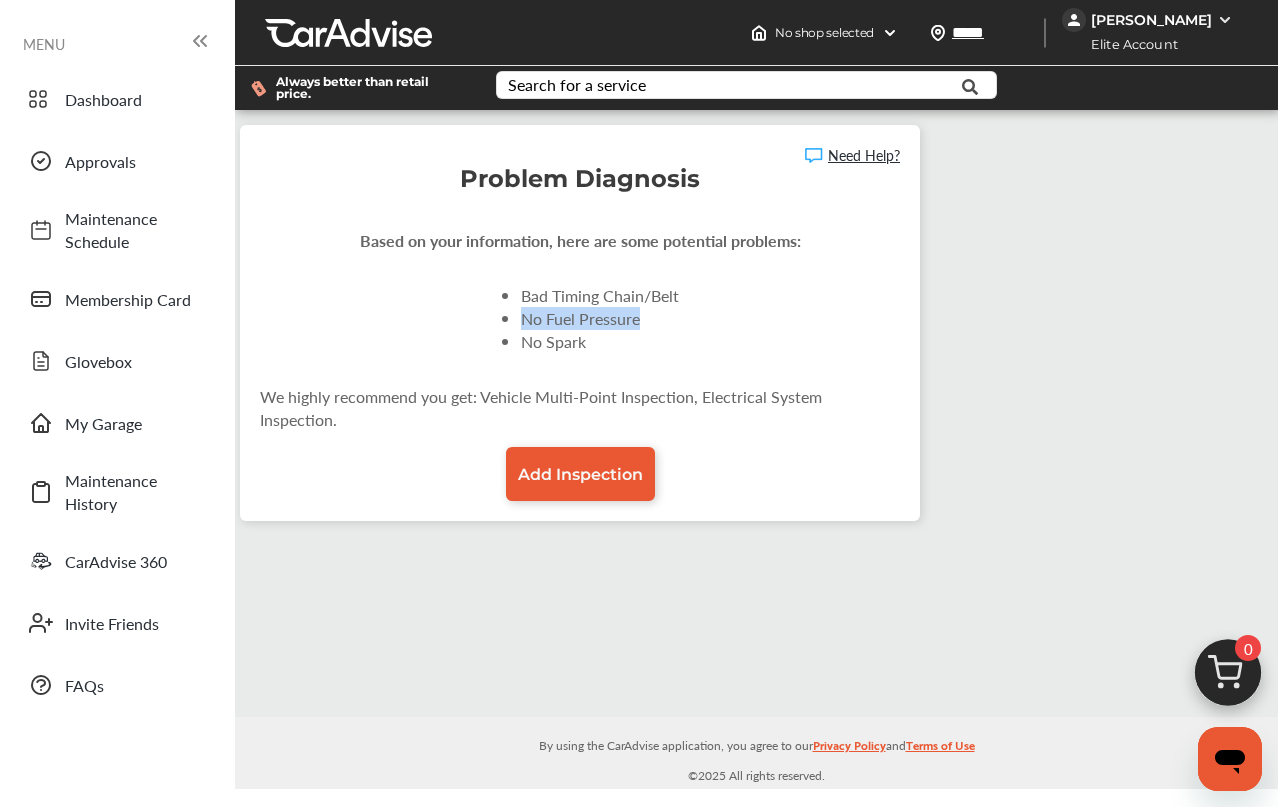 drag, startPoint x: 523, startPoint y: 319, endPoint x: 644, endPoint y: 319, distance: 121 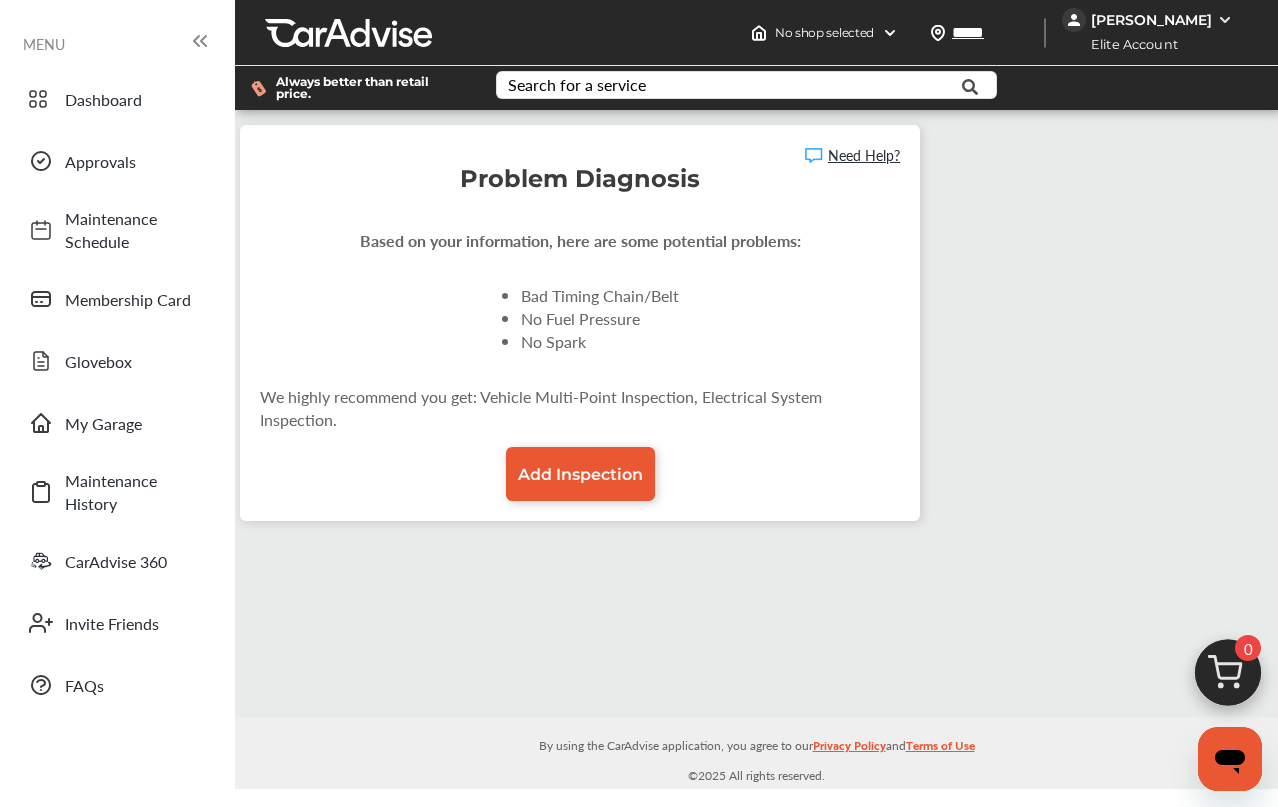 click on "Based on your information, here are some potential problems: Bad Timing Chain/Belt No Fuel Pressure No Spark We highly recommend you get:   Vehicle Multi-Point Inspection, Electrical System Inspection . Add Inspection" at bounding box center (580, 357) 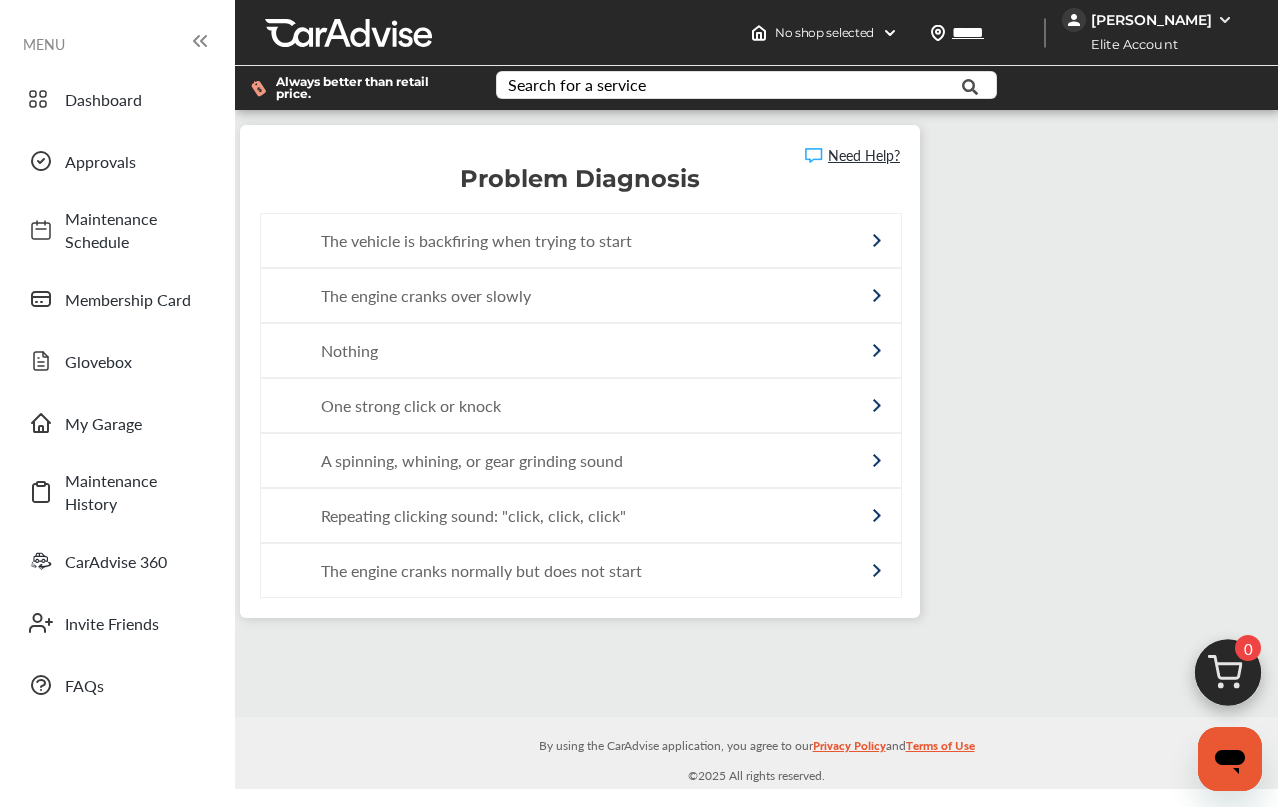 drag, startPoint x: 388, startPoint y: 306, endPoint x: 400, endPoint y: 306, distance: 12 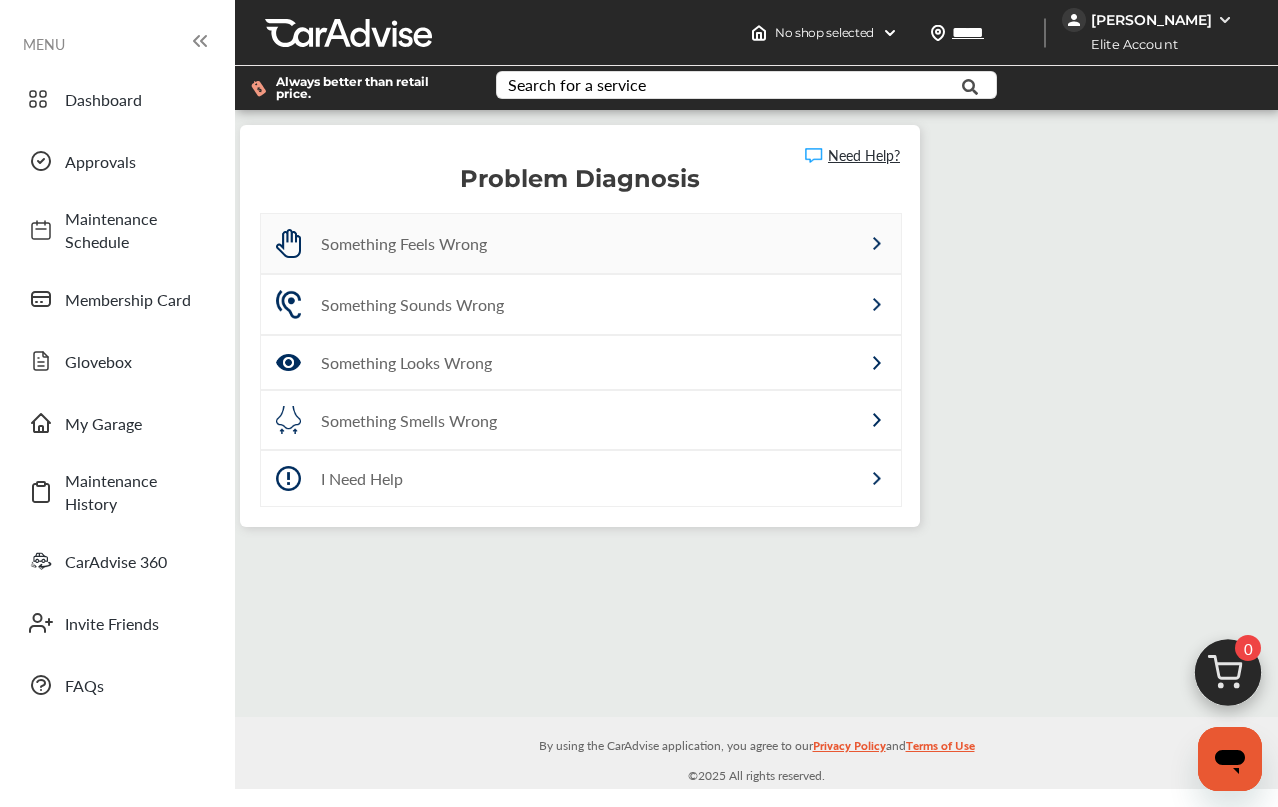 click on "Something Feels Wrong" at bounding box center [581, 243] 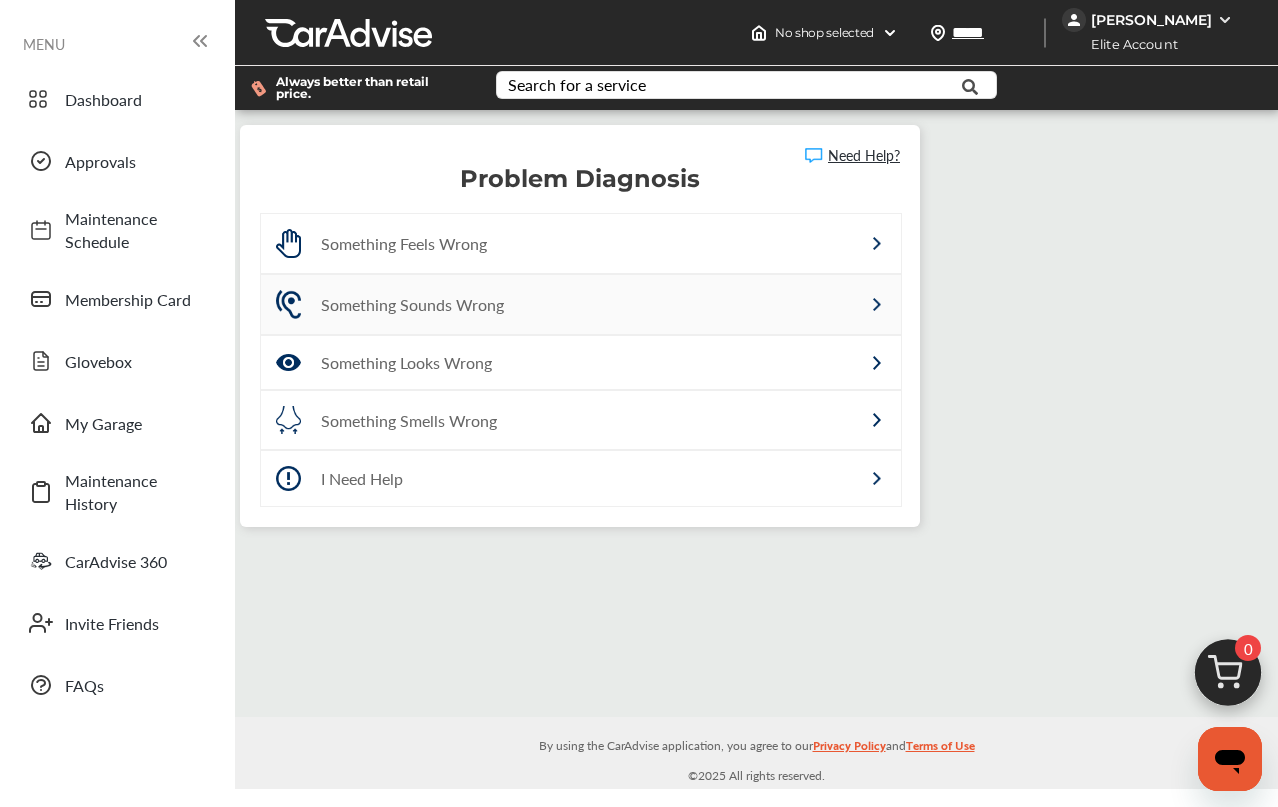click on "Something Sounds Wrong" at bounding box center [581, 304] 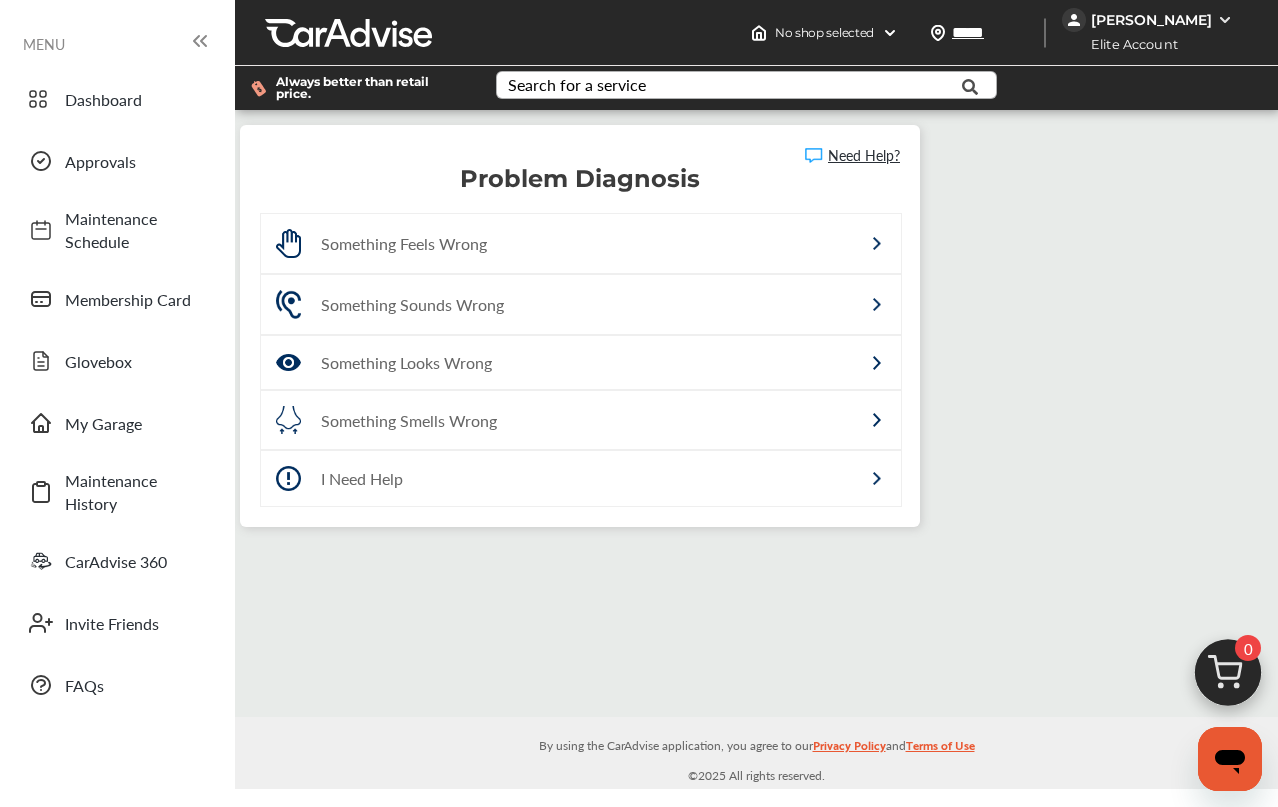 click on "Search for a service" at bounding box center [577, 85] 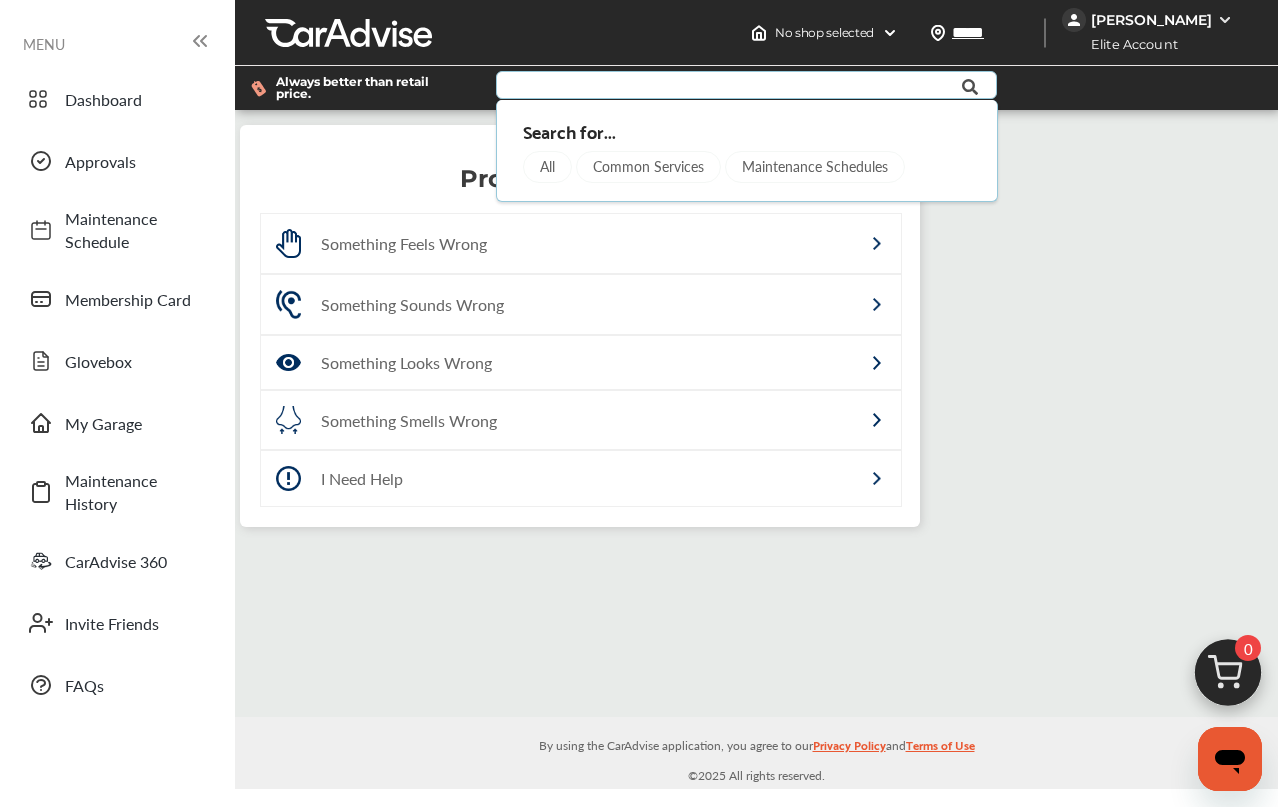 click on "Need Help? Problem Diagnosis Something Feels Wrong Something Sounds Wrong Something Looks Wrong Something Smells Wrong I Need Help" at bounding box center [580, 326] 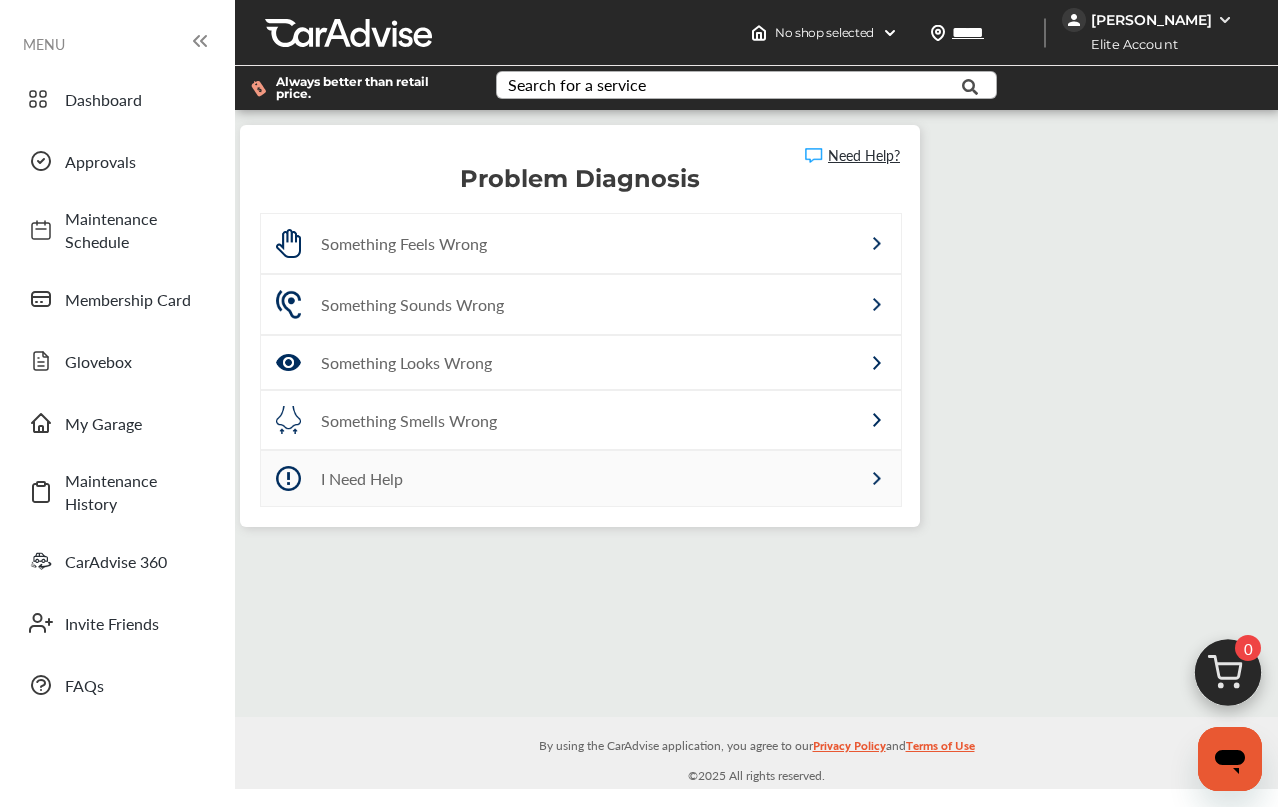 click on "I Need Help" at bounding box center (538, 478) 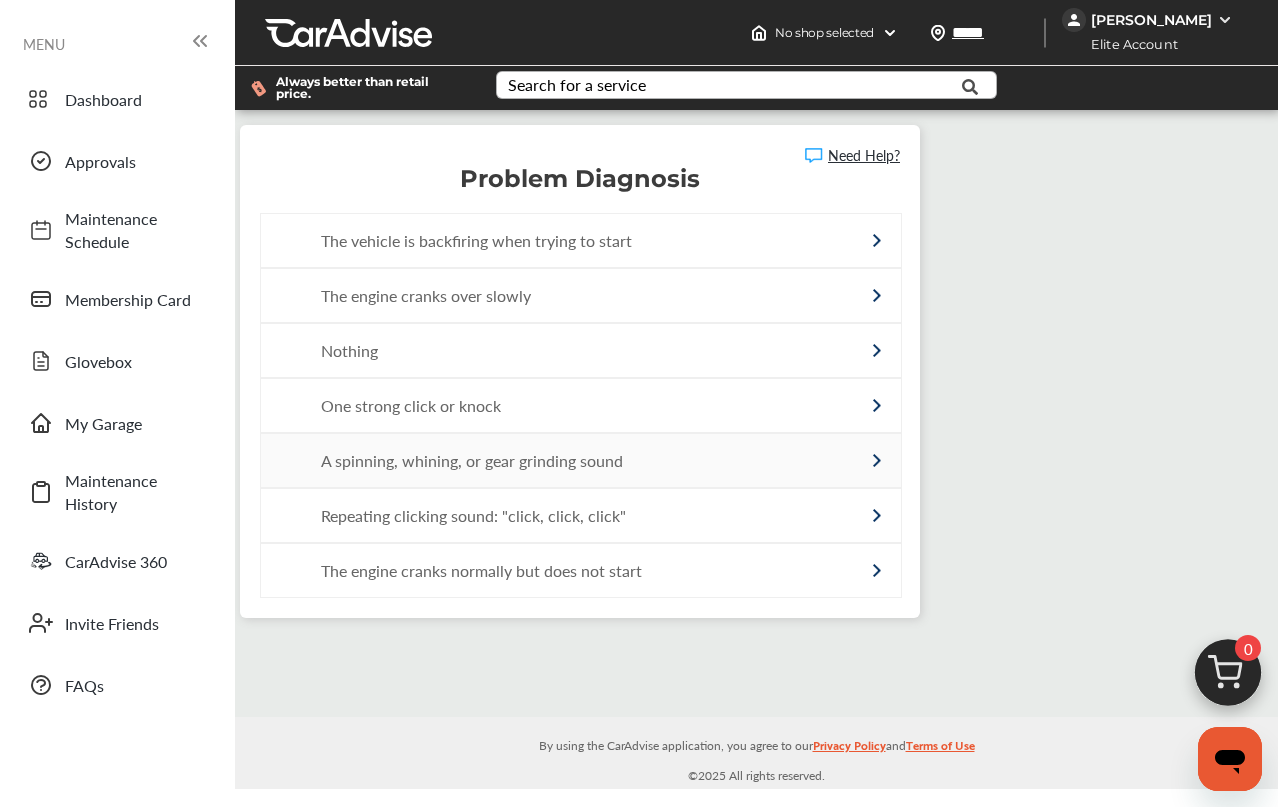 click on "A spinning, whining, or gear grinding sound" at bounding box center (581, 460) 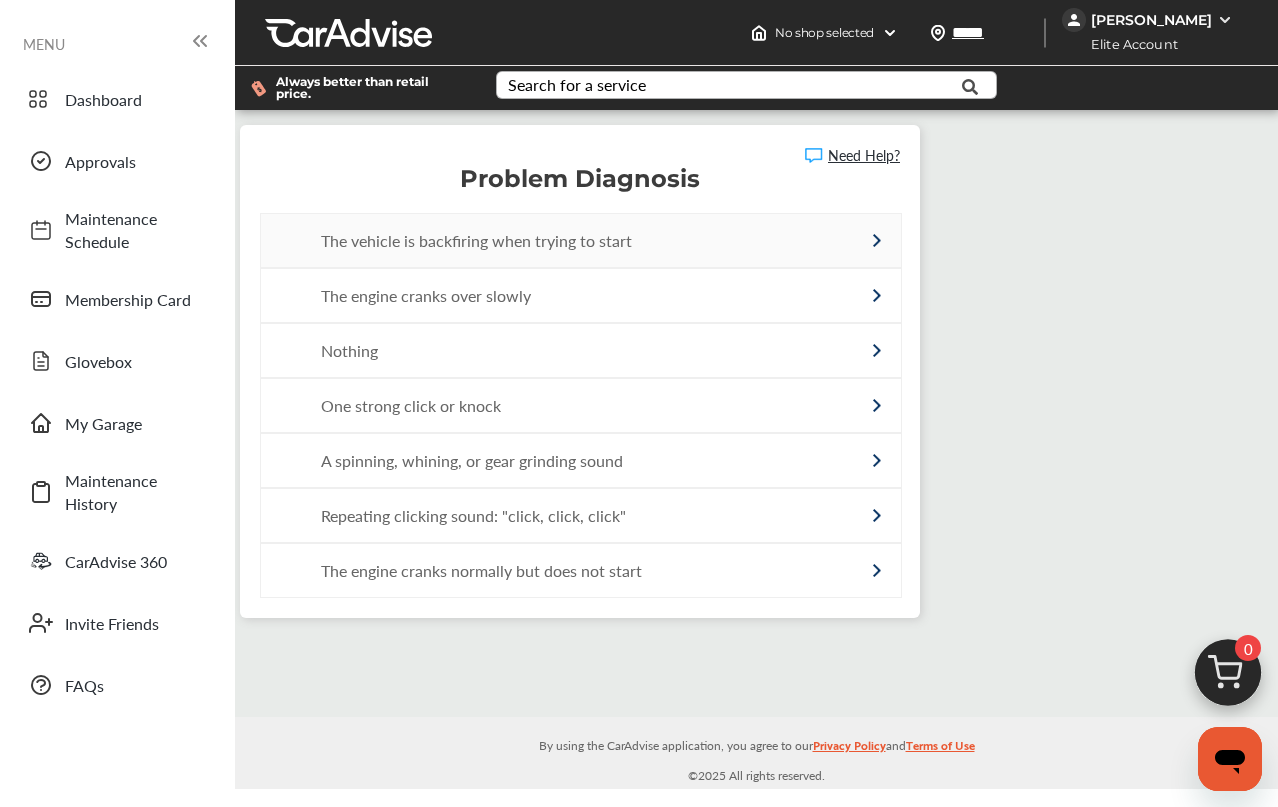 click on "The vehicle is backfiring when trying to start" at bounding box center (538, 240) 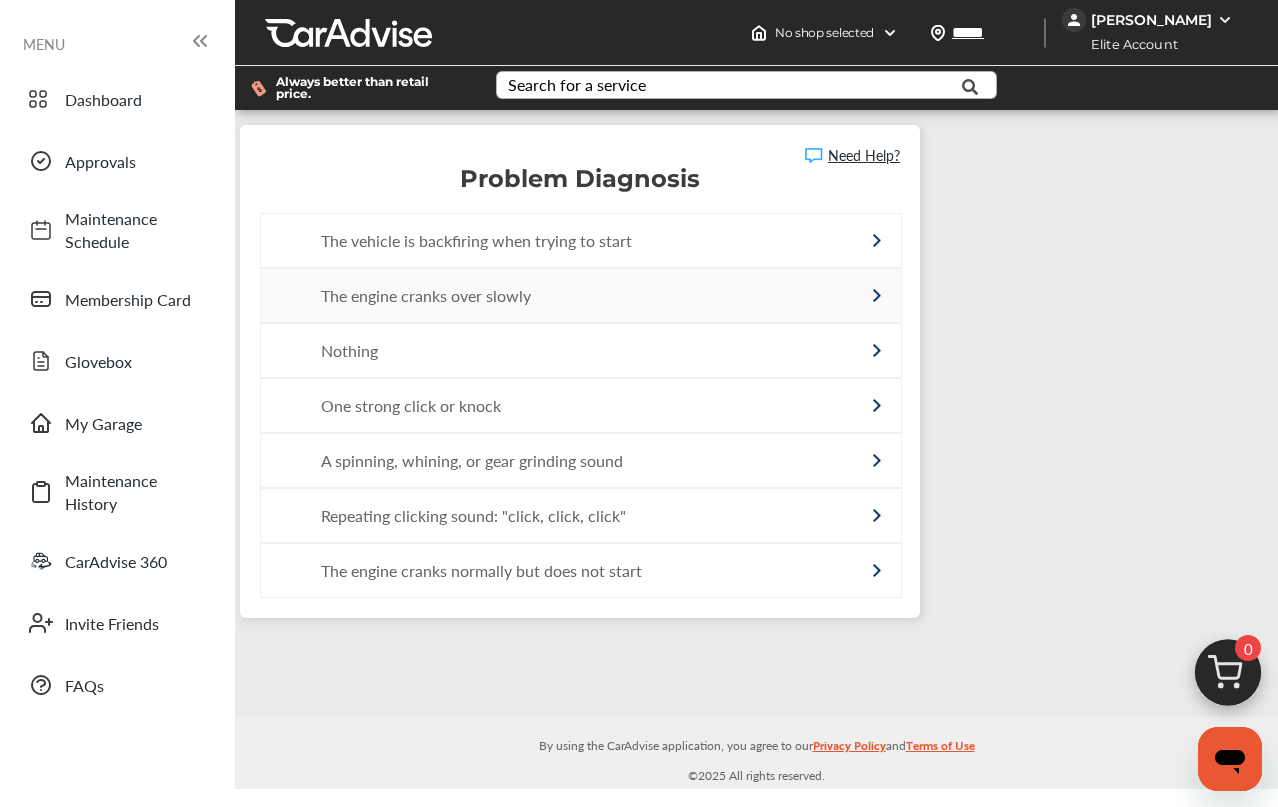 click on "The engine cranks over slowly" at bounding box center (581, 295) 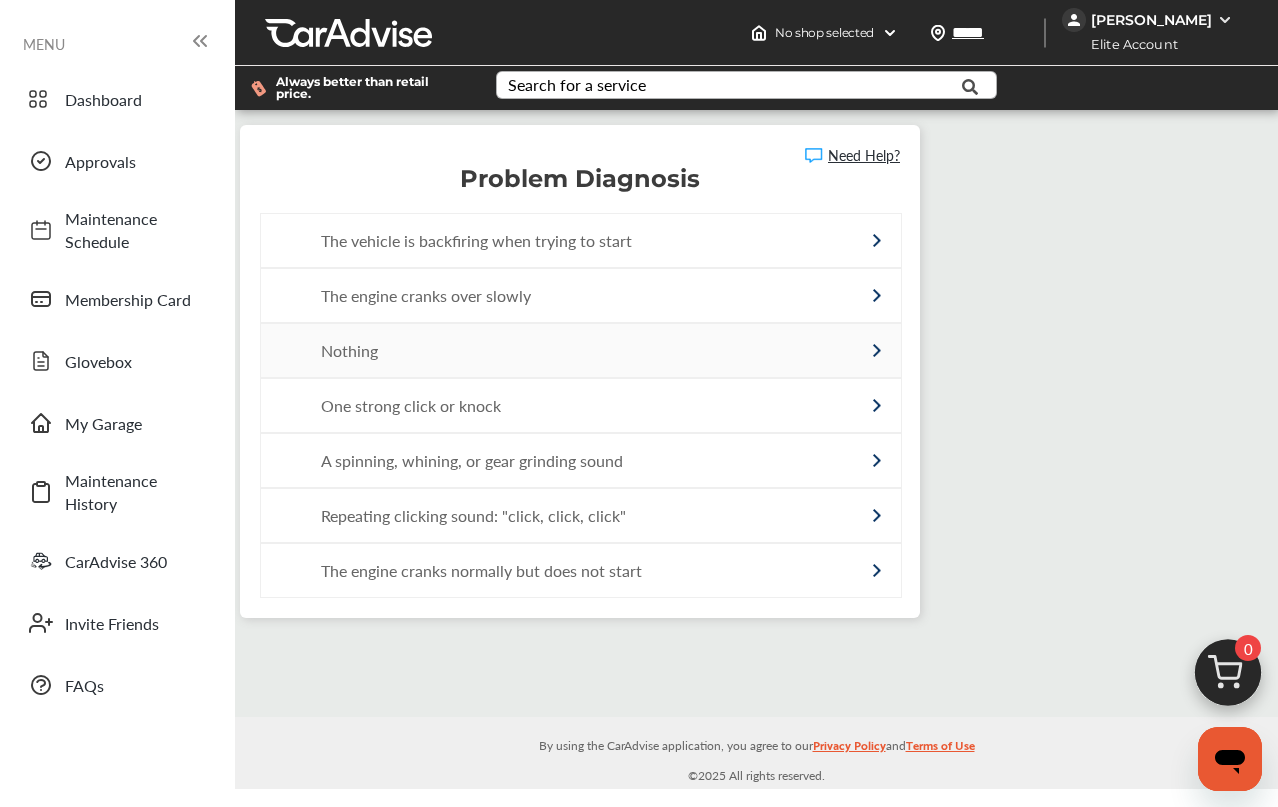 click on "Nothing" at bounding box center [581, 350] 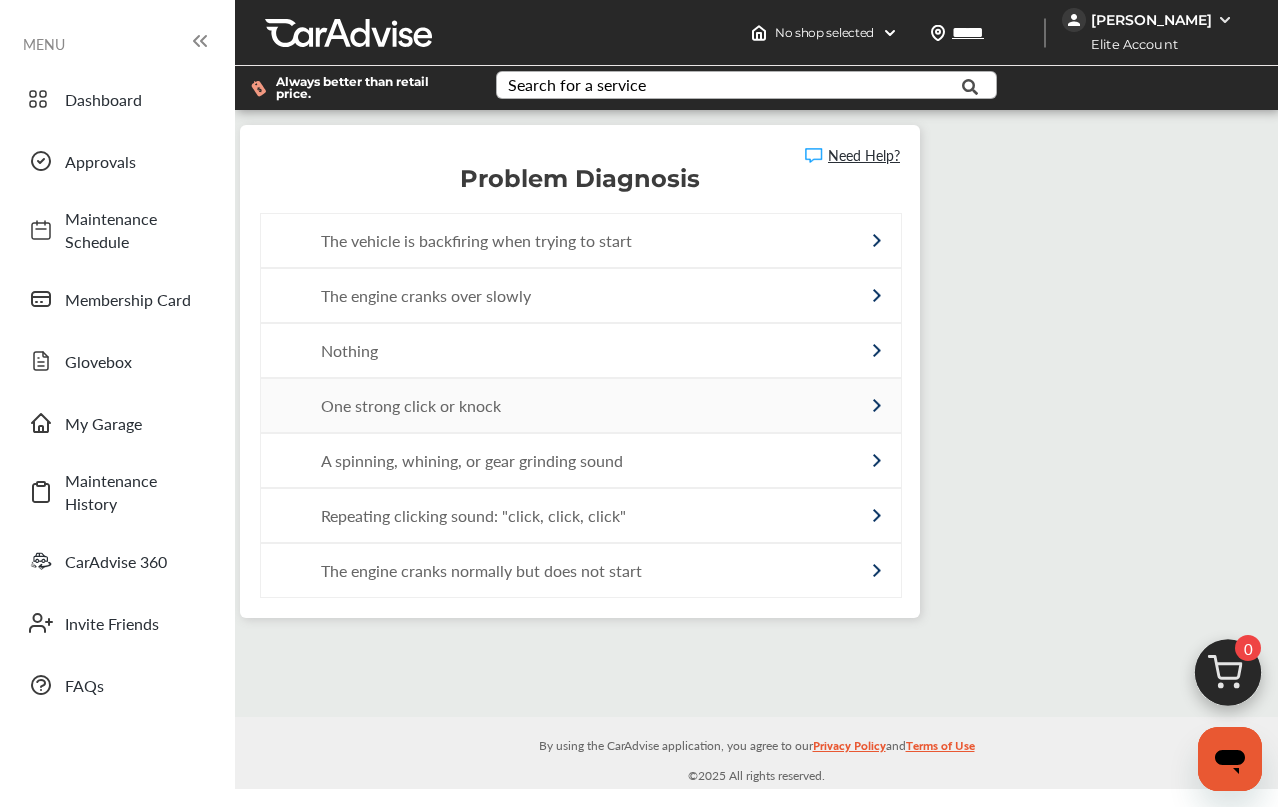 click on "One strong click or knock" at bounding box center (581, 405) 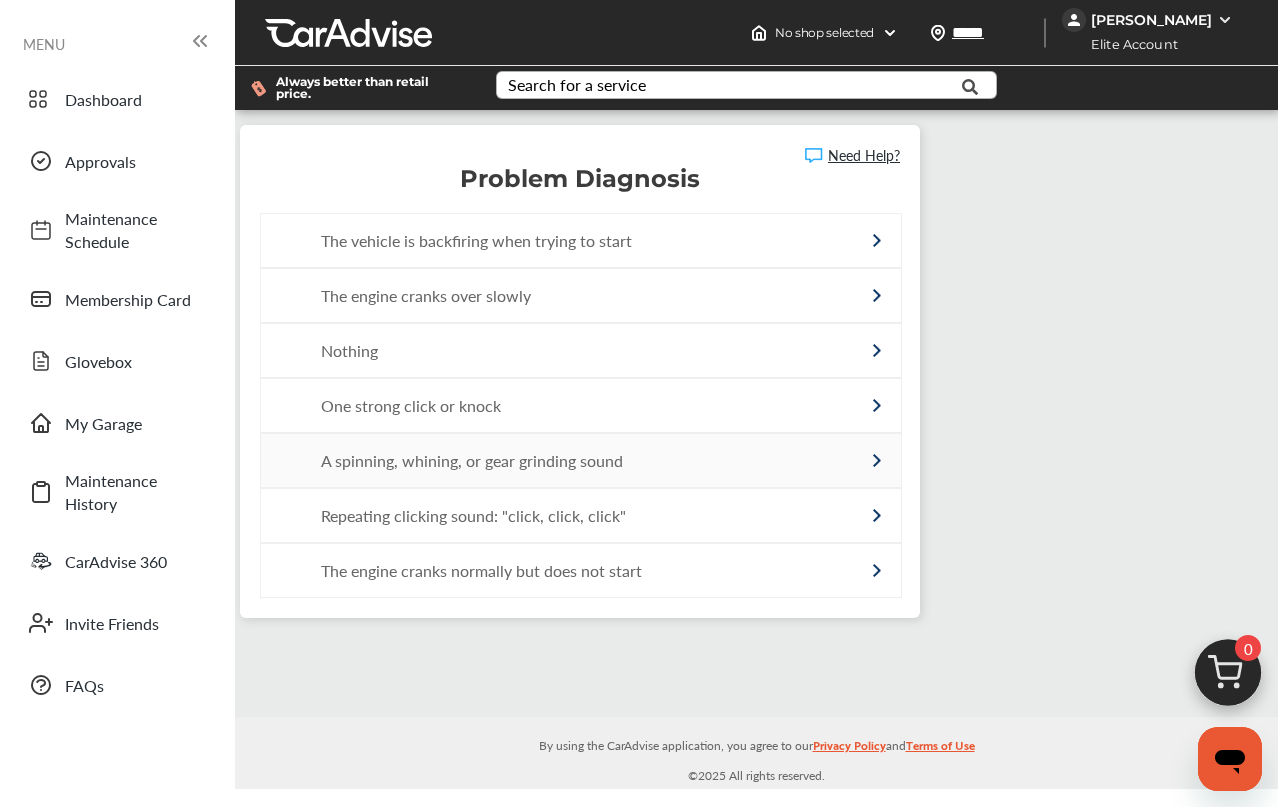click on "A spinning, whining, or gear grinding sound" at bounding box center (581, 460) 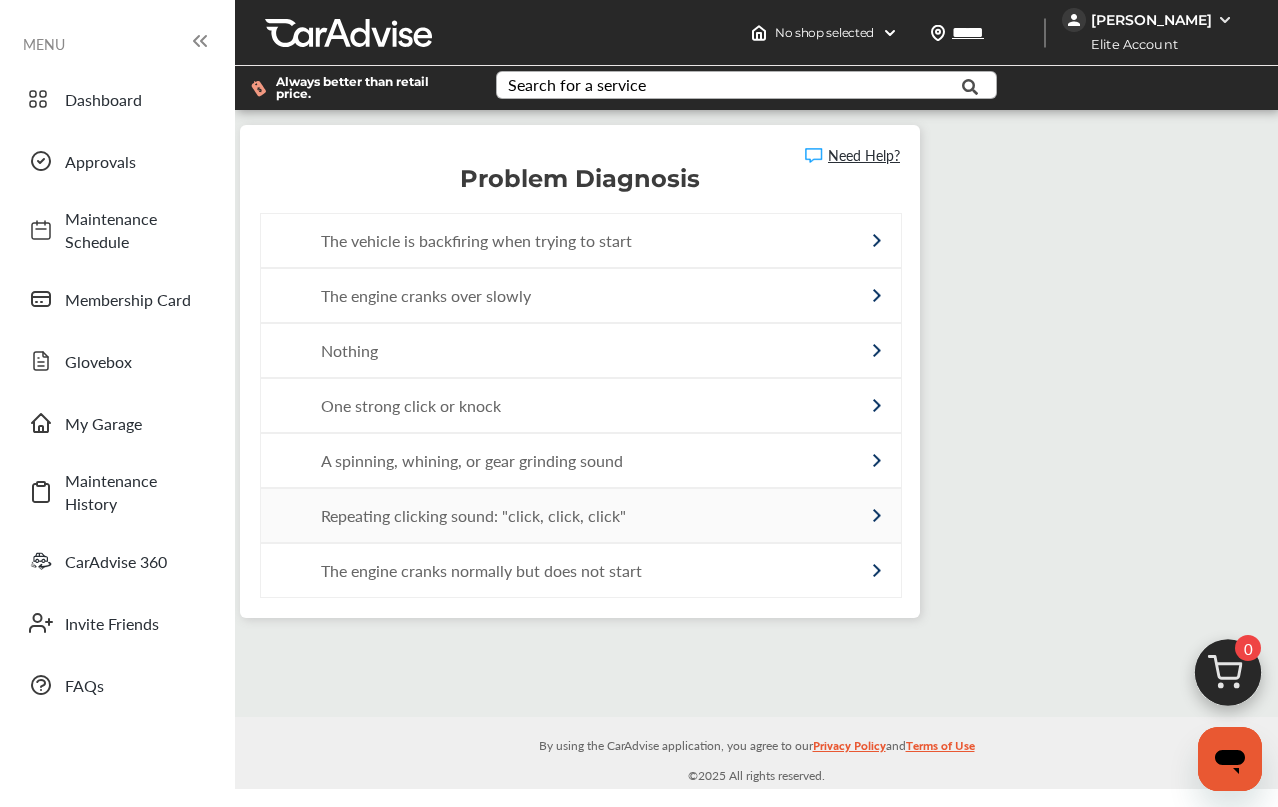 click on "Repeating clicking sound: "click, click, click"" at bounding box center (581, 515) 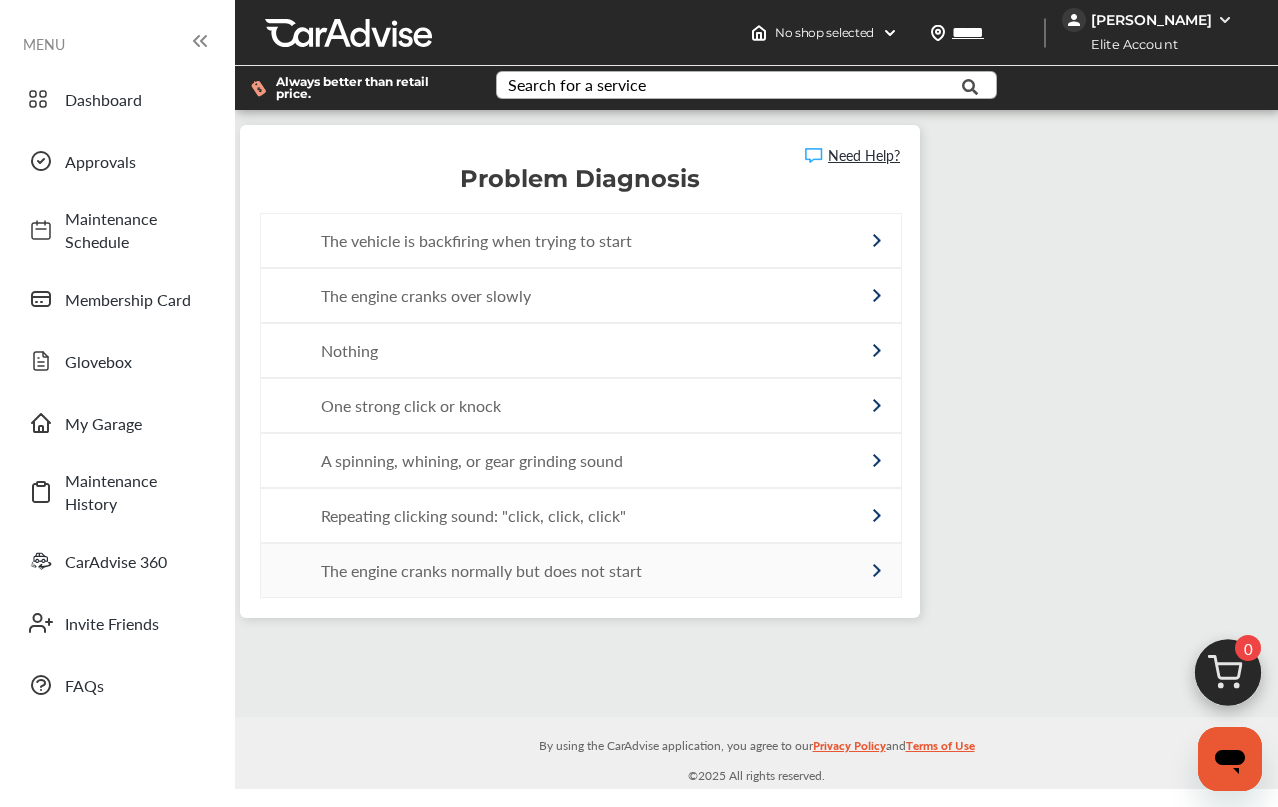 click on "The engine cranks normally but does not start" at bounding box center [538, 570] 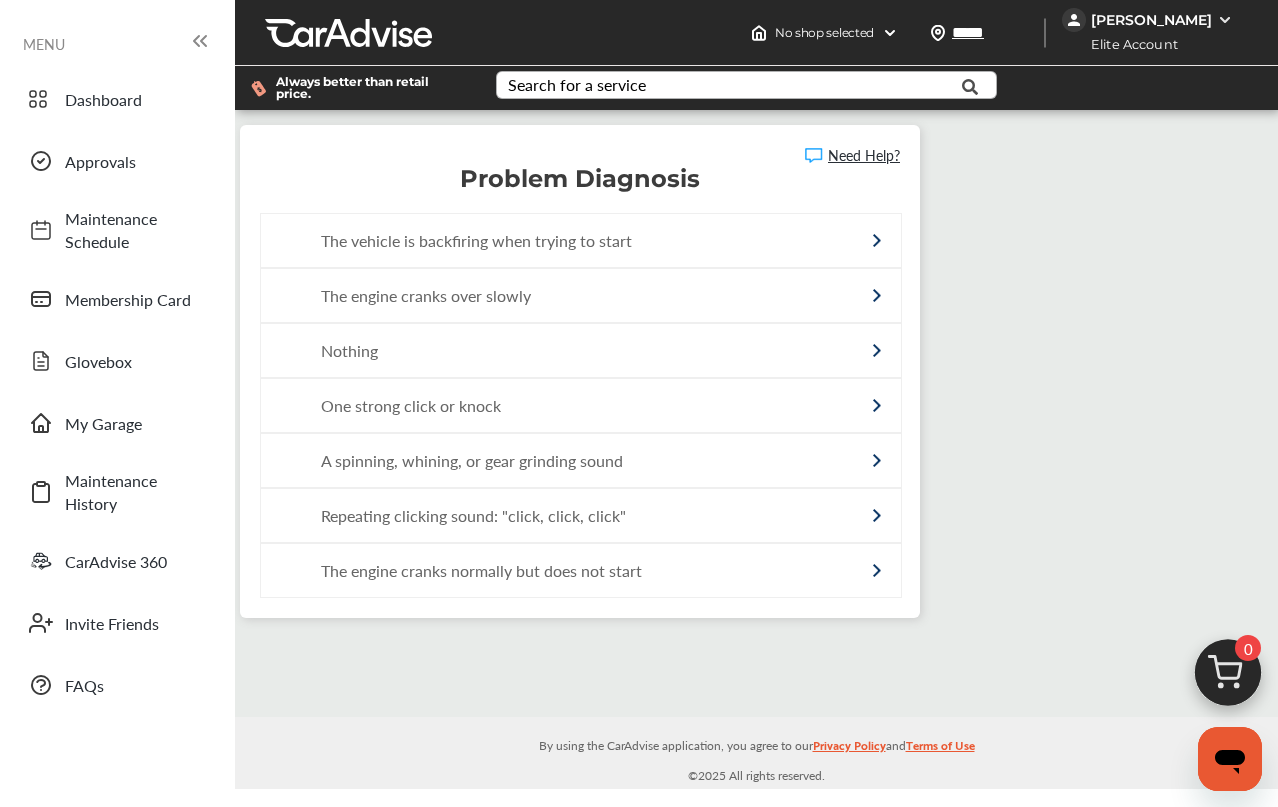 click on "Search for a service" at bounding box center [577, 85] 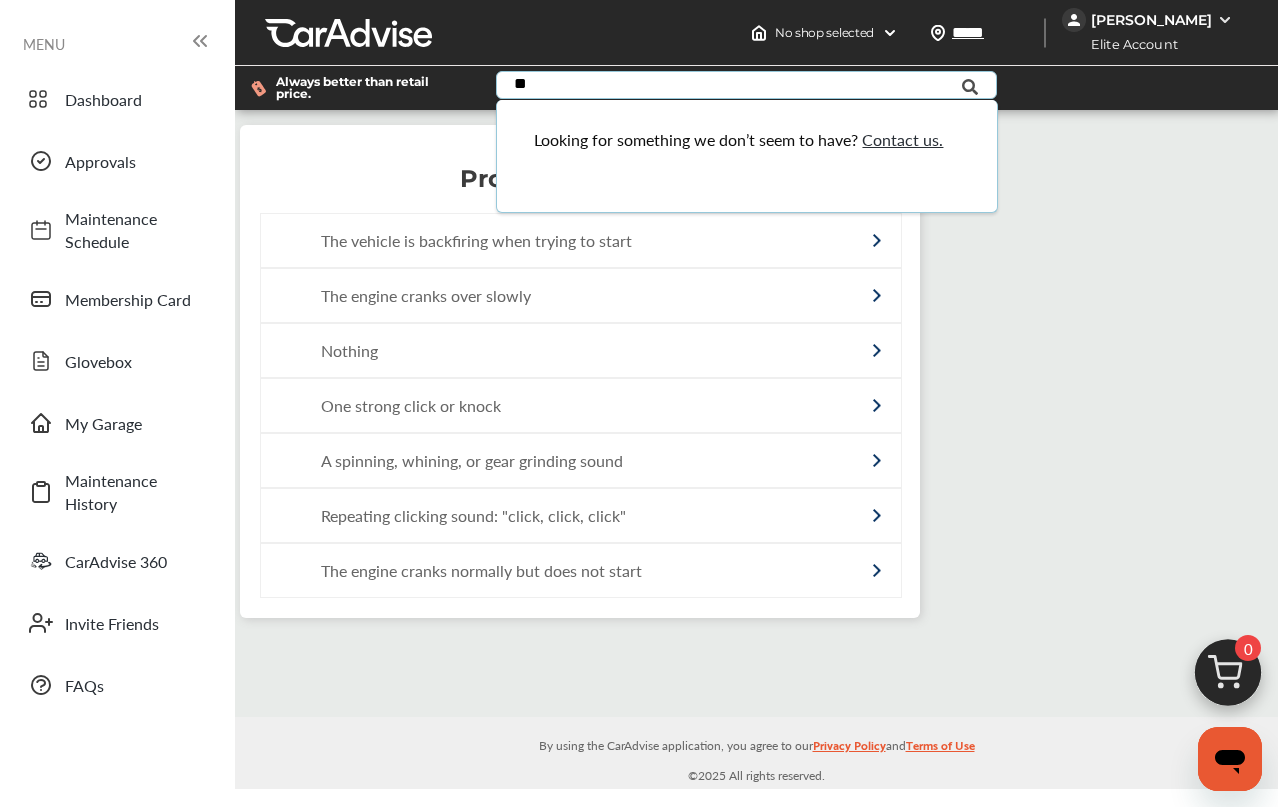 type on "*" 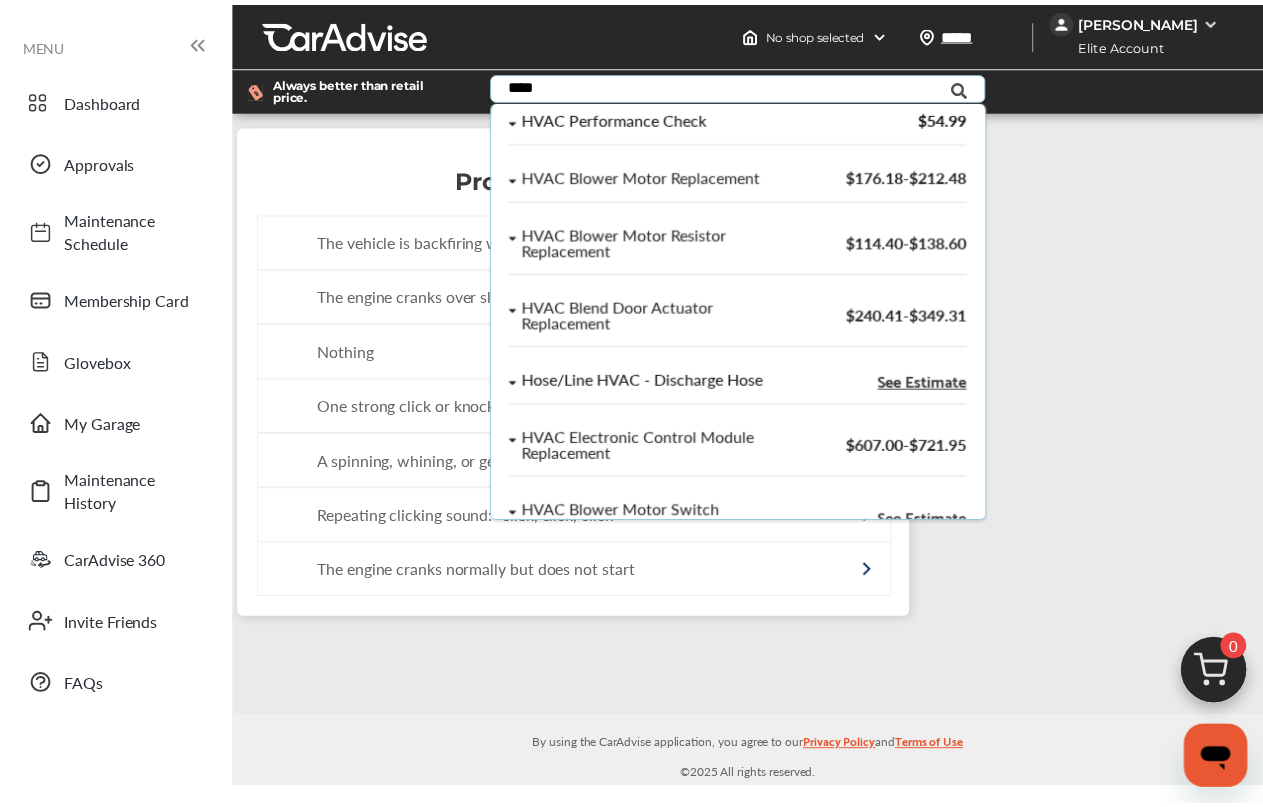 scroll, scrollTop: 0, scrollLeft: 0, axis: both 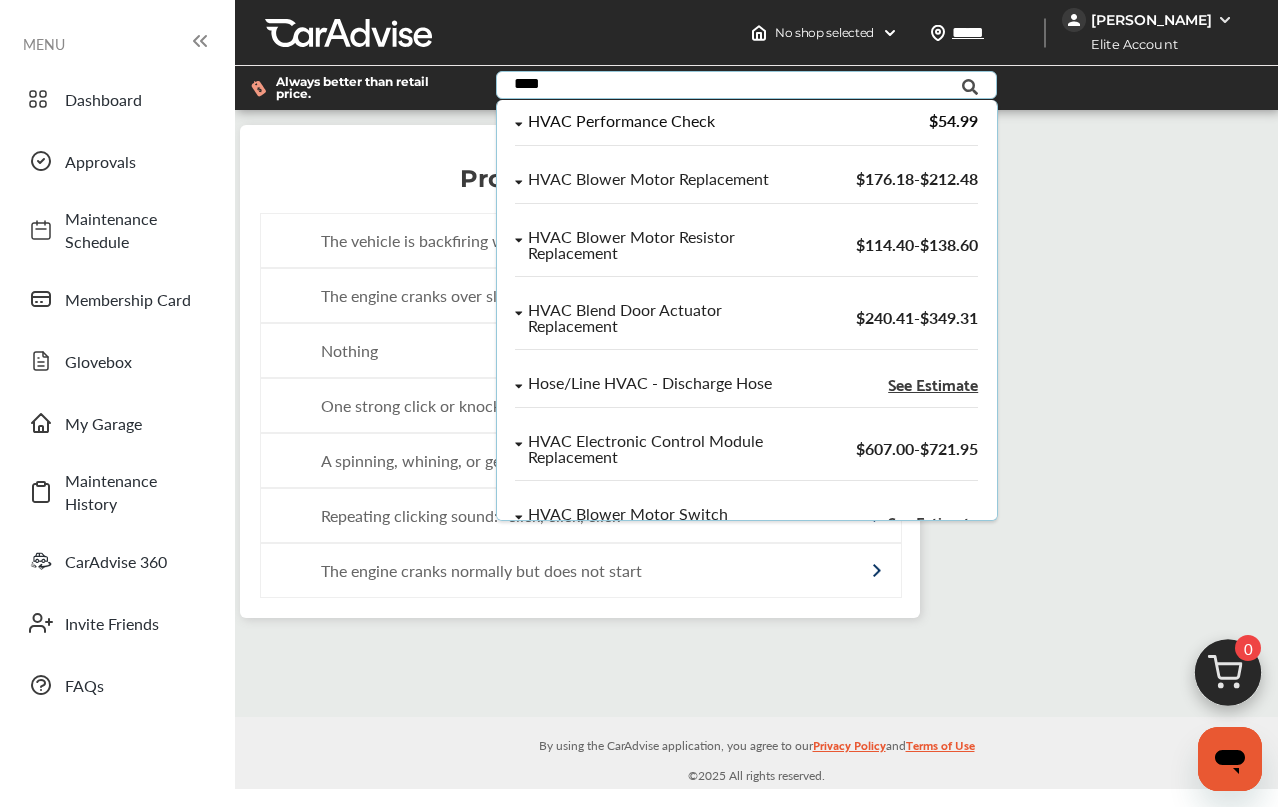 type on "****" 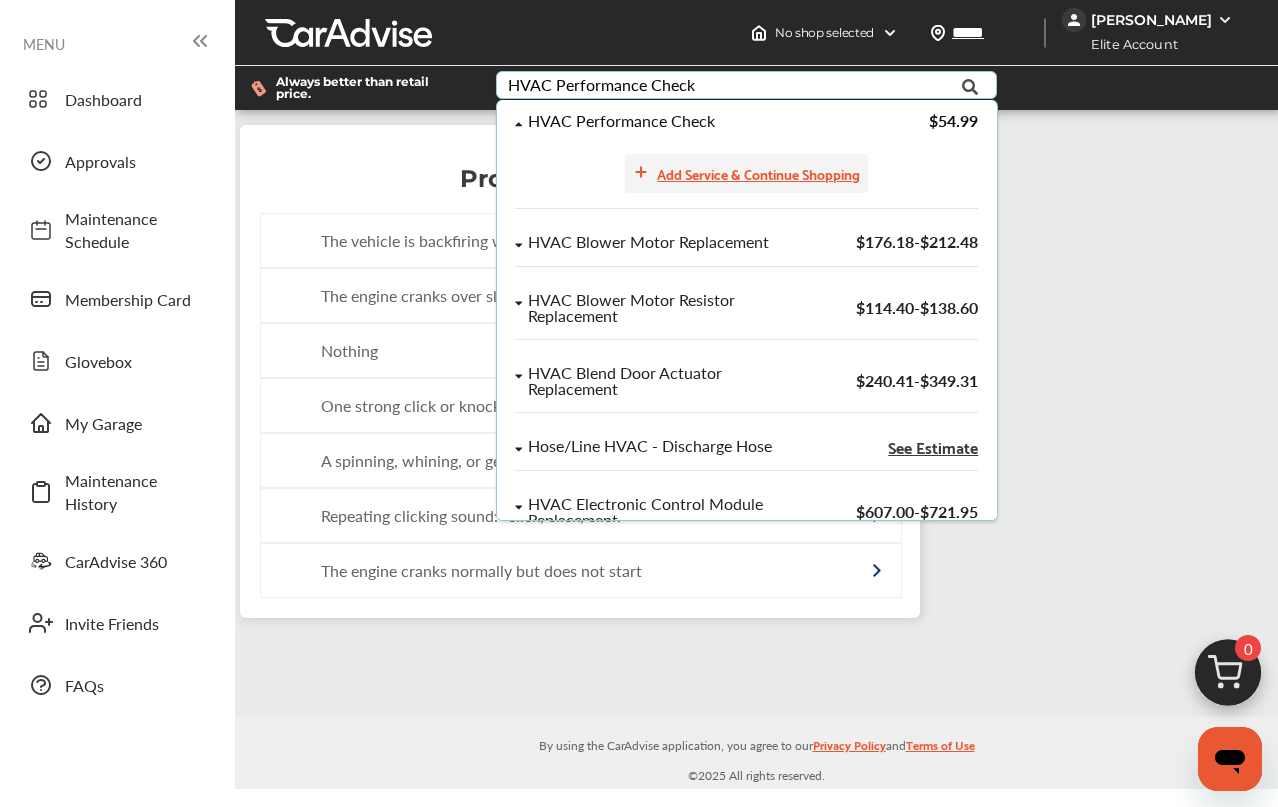 click on "Add Service & Continue Shopping" at bounding box center [758, 173] 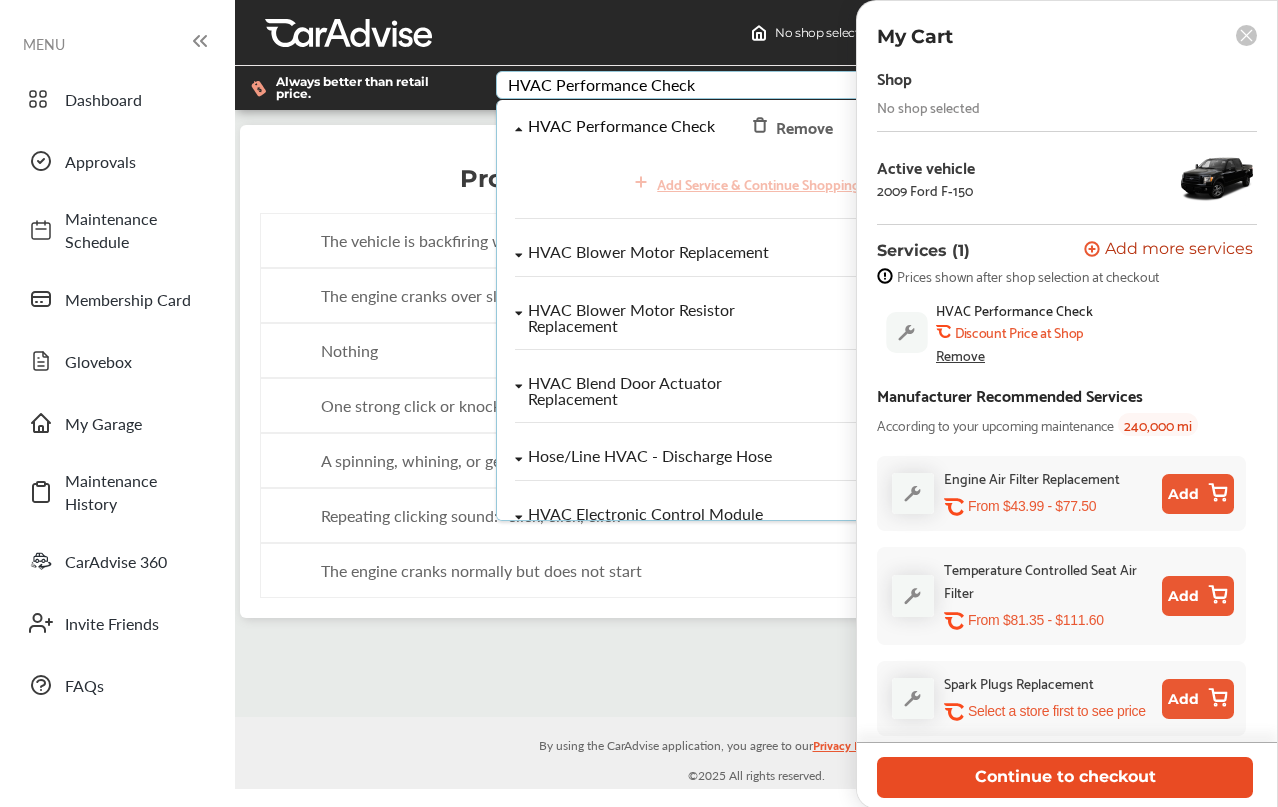 click on "Continue to checkout" at bounding box center (1065, 777) 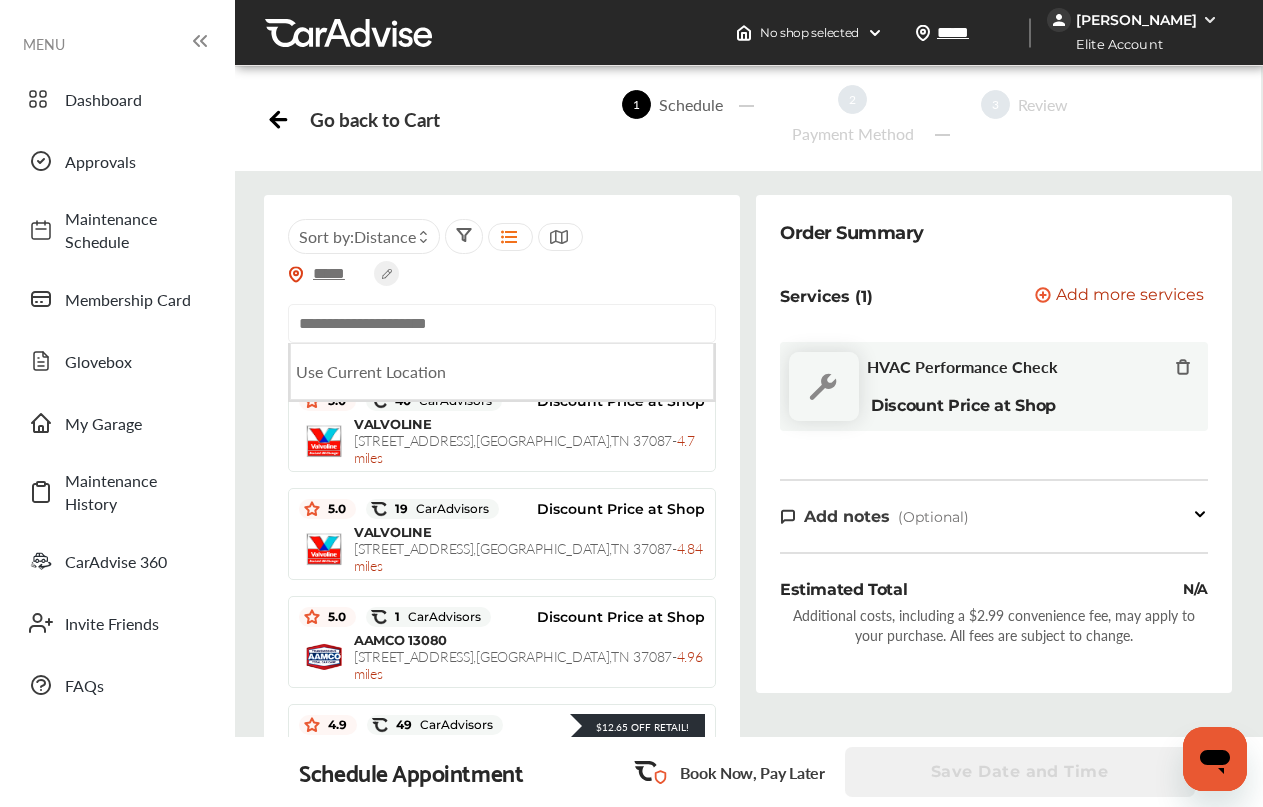 click at bounding box center (502, 323) 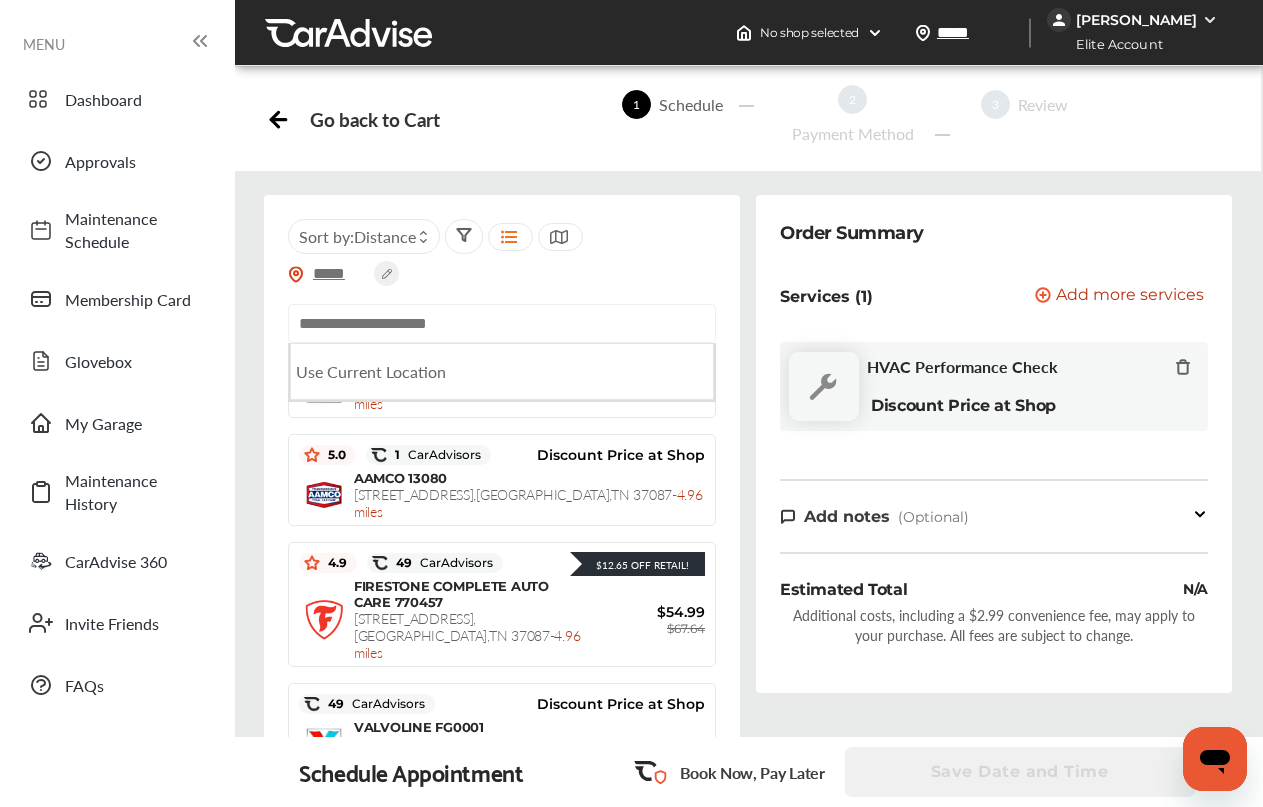 scroll, scrollTop: 199, scrollLeft: 0, axis: vertical 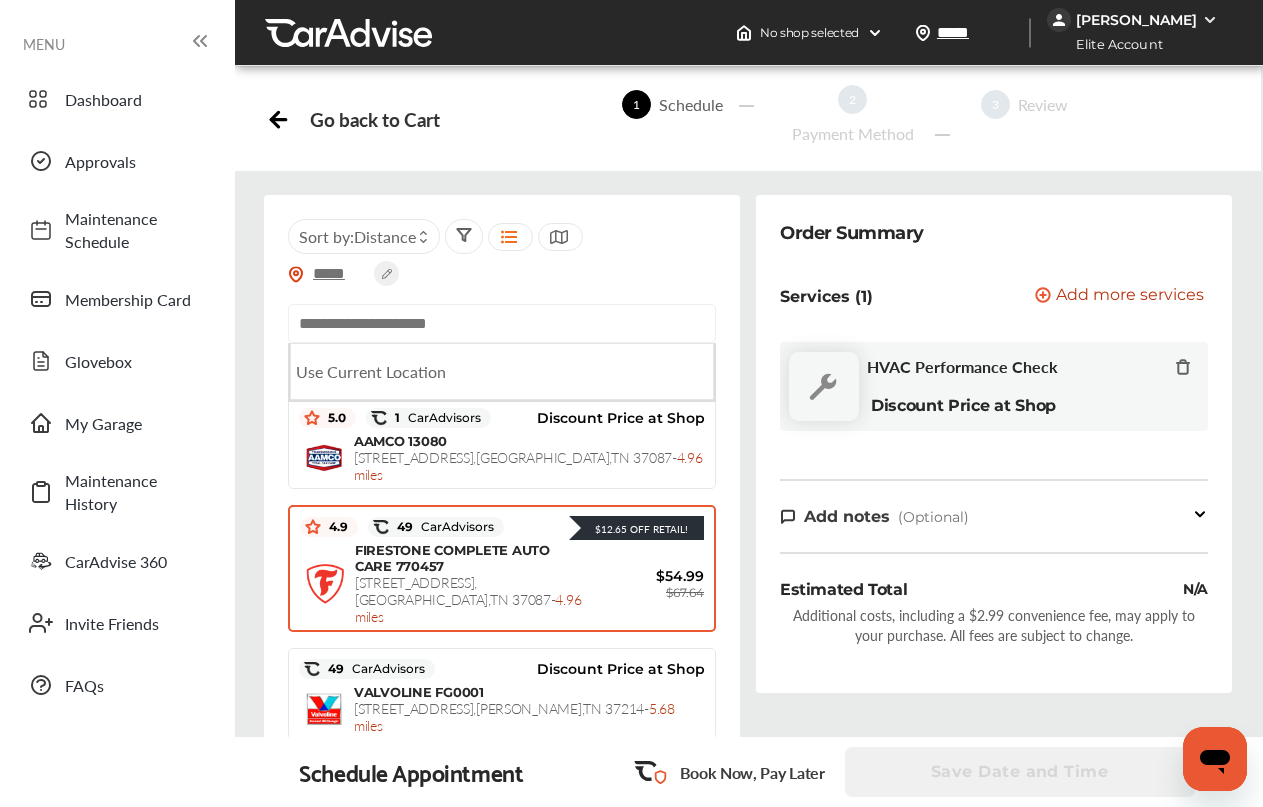 click on "FIRESTONE COMPLETE AUTO CARE 770457 1623 W. MAIN STREET ,  Lebanon ,  TN   37087  -  4.96 miles" at bounding box center [469, 583] 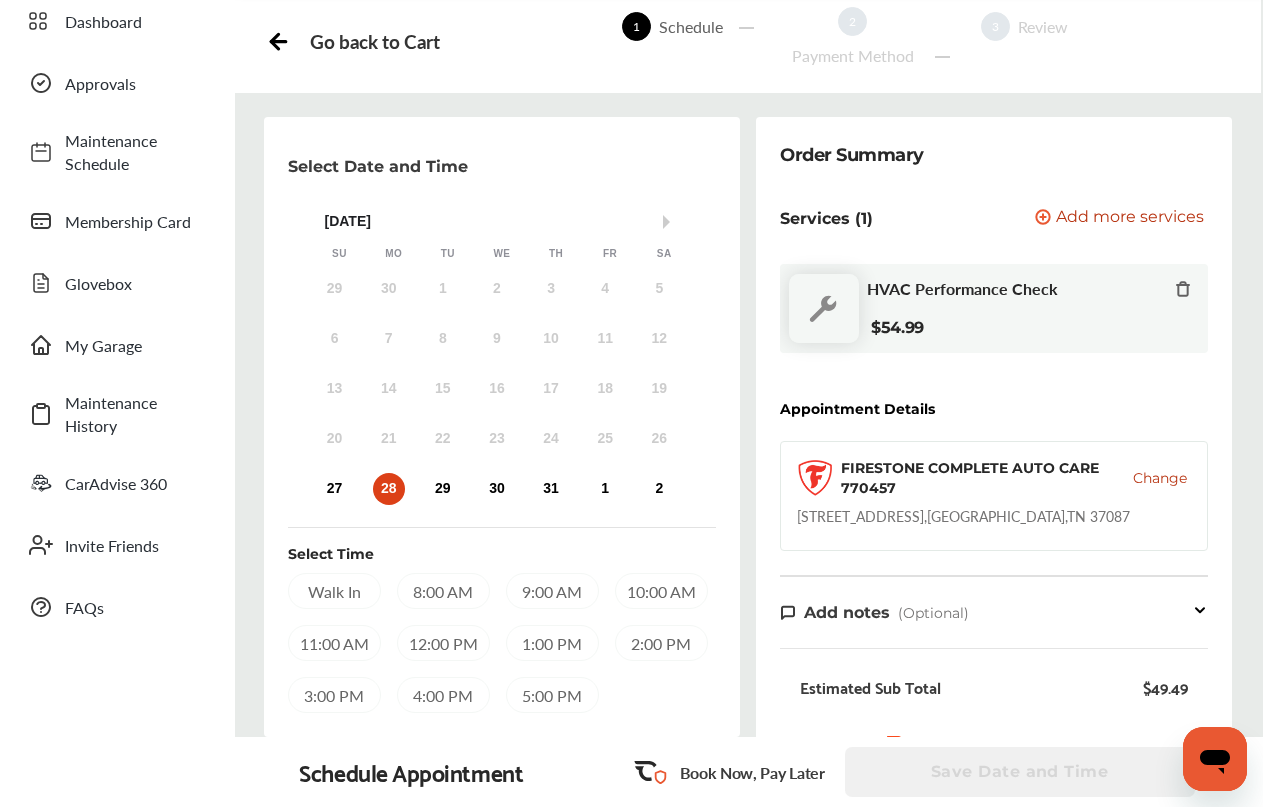 scroll, scrollTop: 58, scrollLeft: 0, axis: vertical 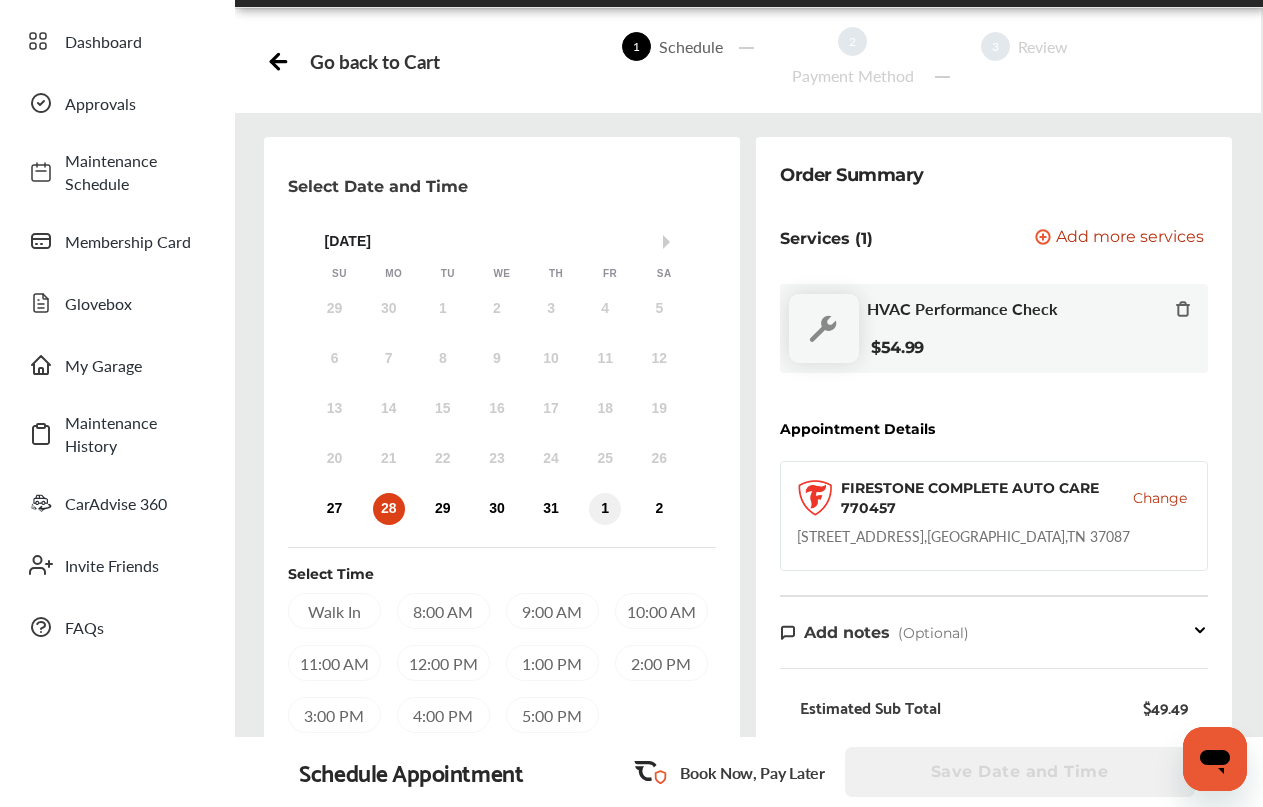 click on "1" at bounding box center (605, 509) 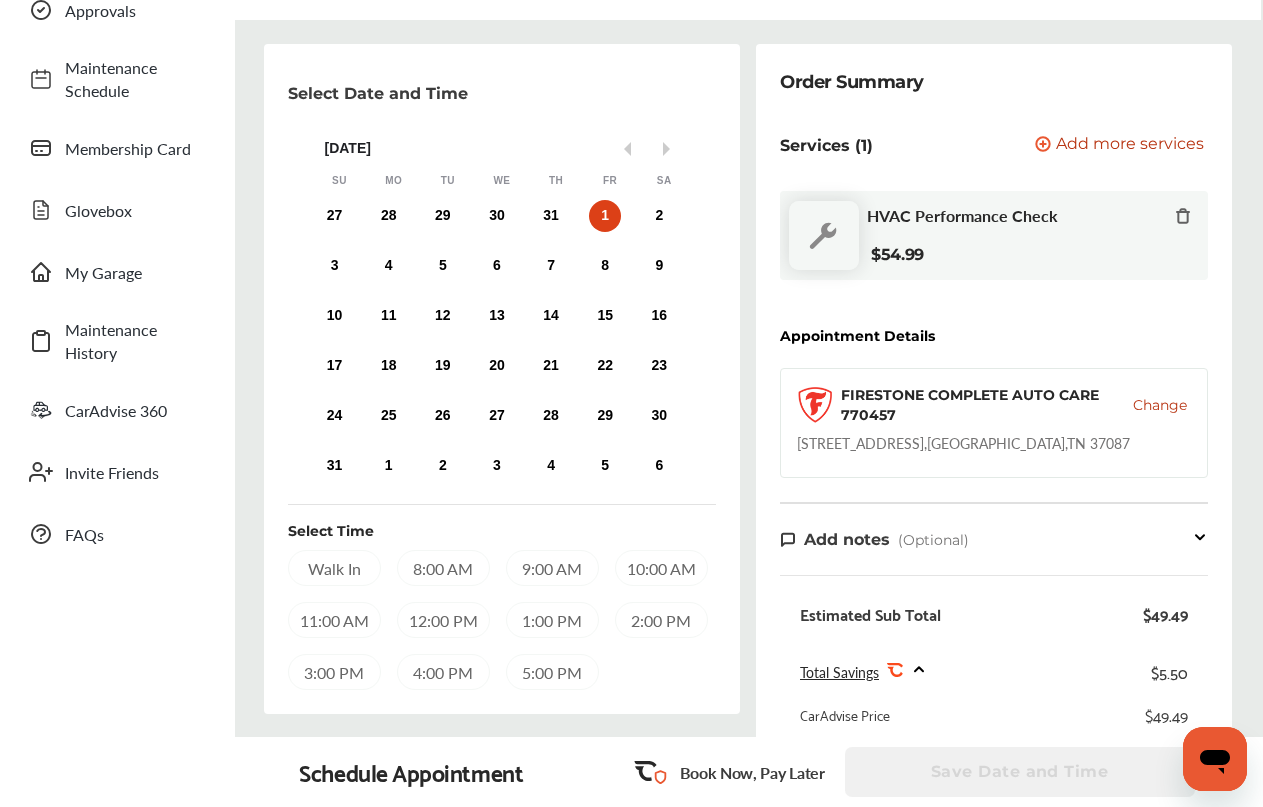 scroll, scrollTop: 300, scrollLeft: 0, axis: vertical 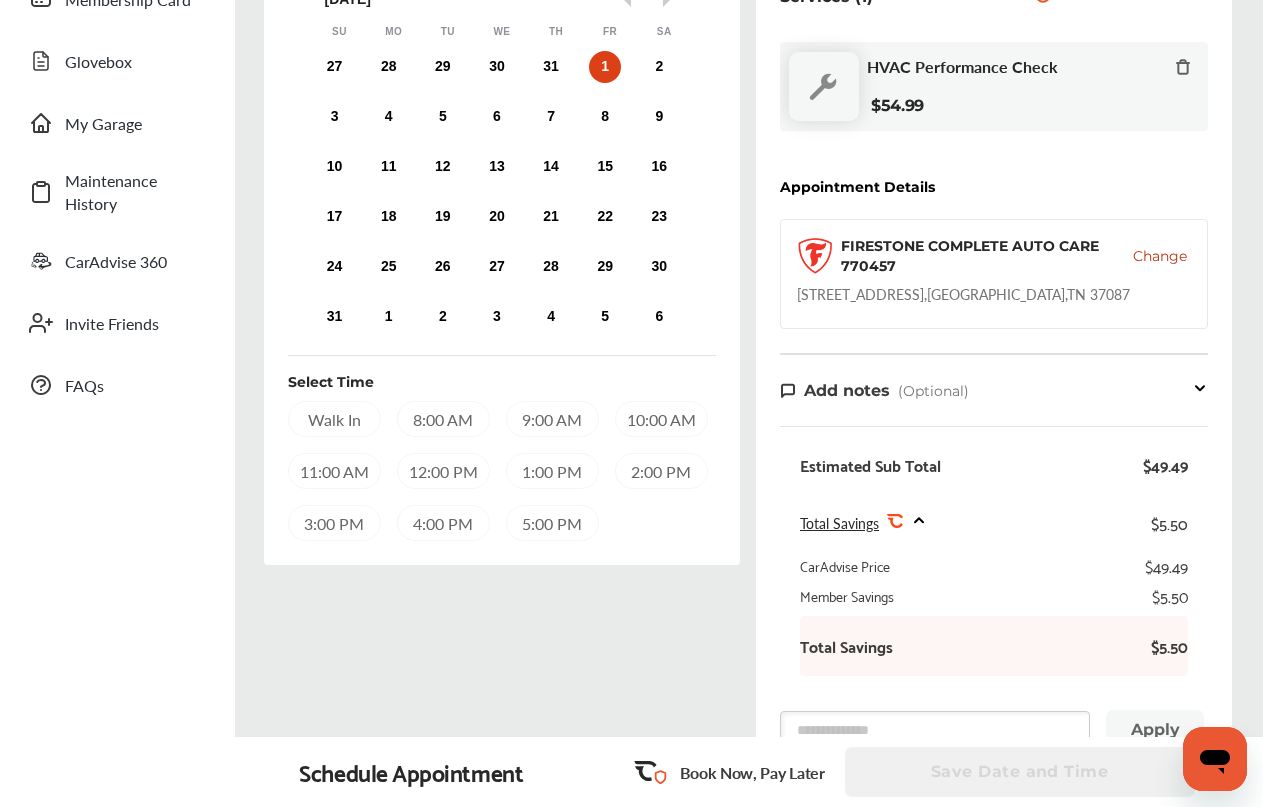 click on "8:00 AM" at bounding box center (443, 419) 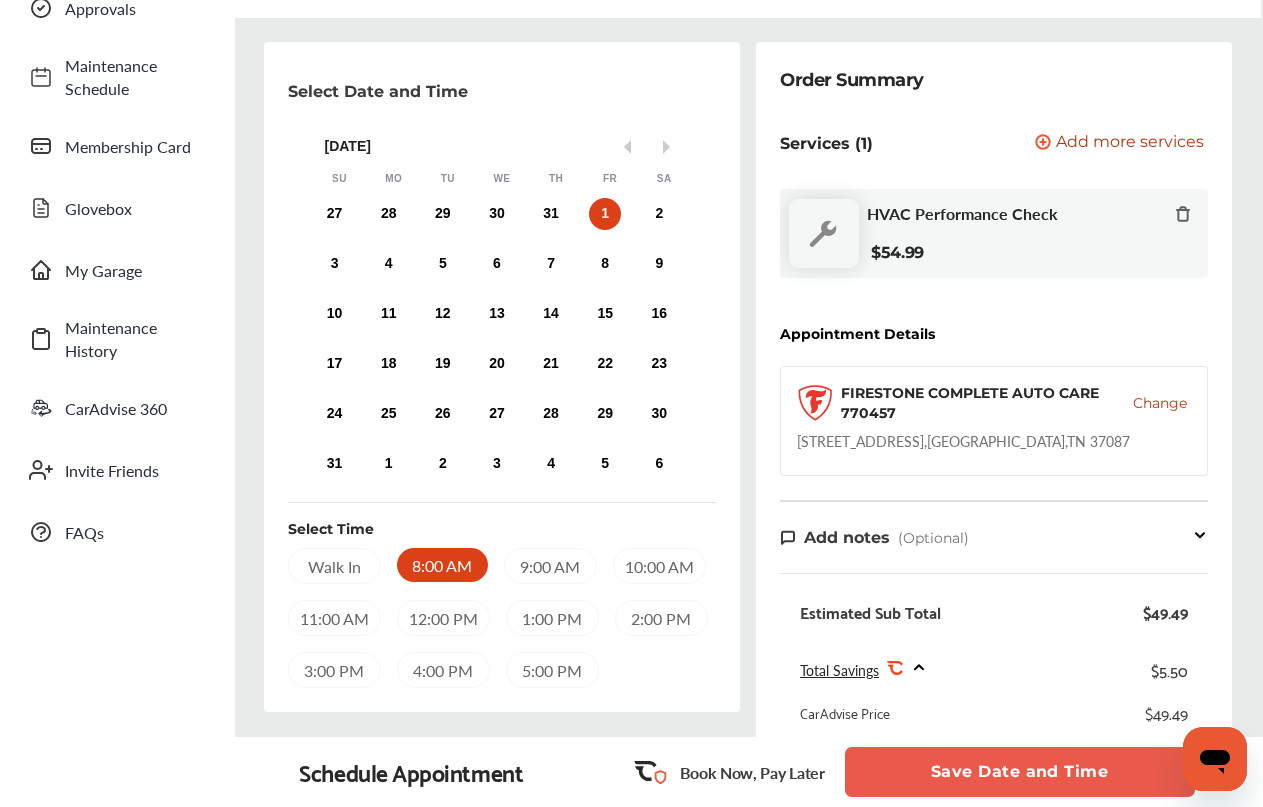 scroll, scrollTop: 100, scrollLeft: 0, axis: vertical 